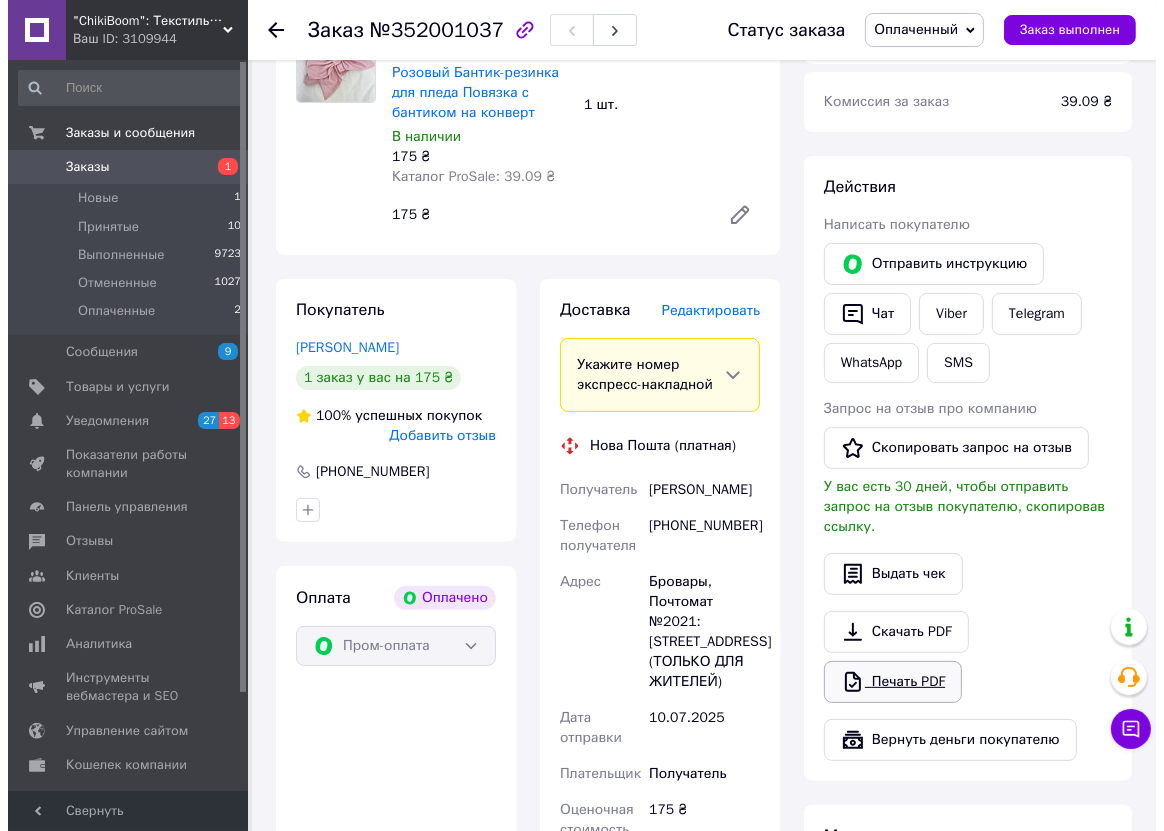 scroll, scrollTop: 272, scrollLeft: 0, axis: vertical 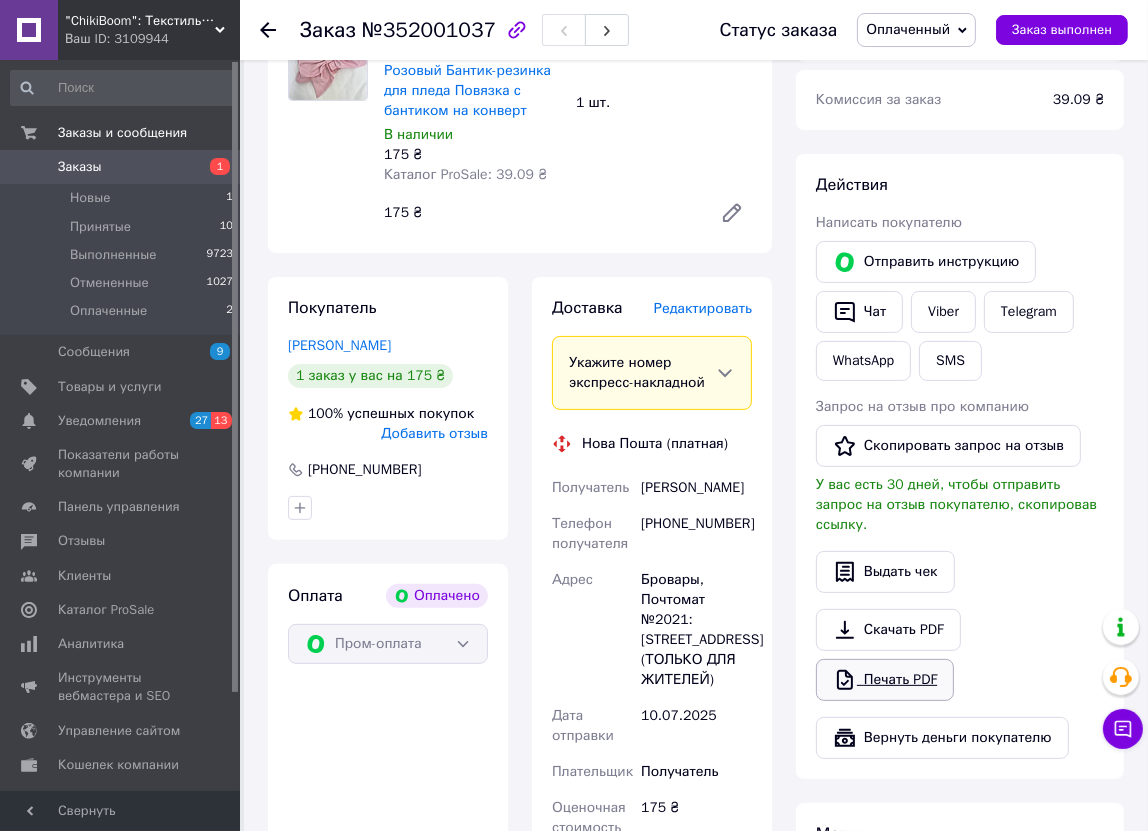 click on "Печать PDF" at bounding box center (885, 680) 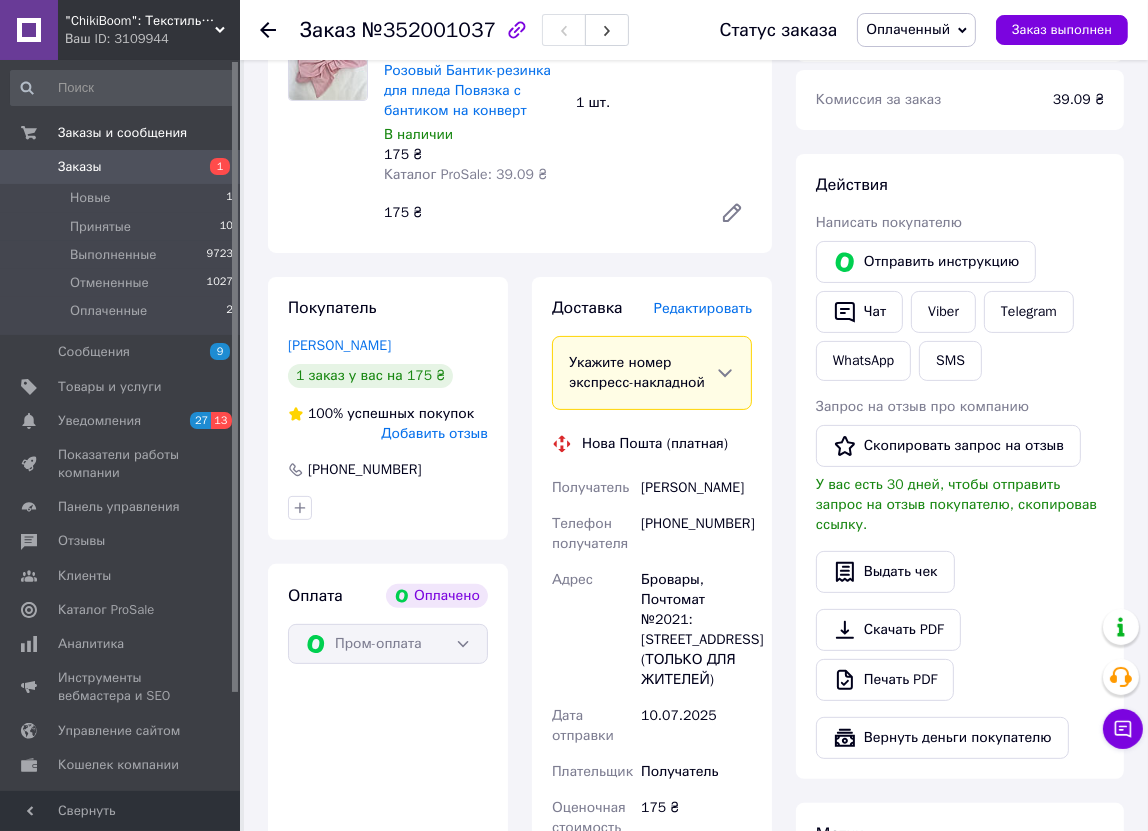 click on "Редактировать" at bounding box center [703, 308] 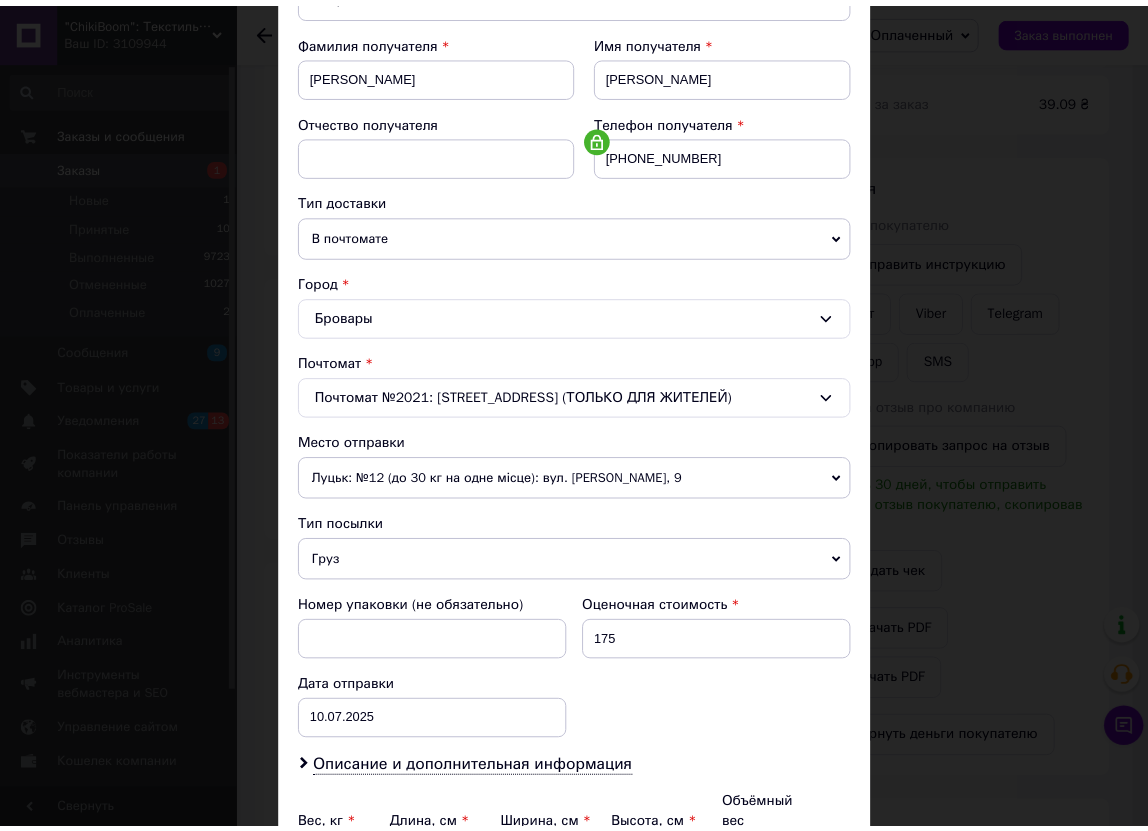 scroll, scrollTop: 494, scrollLeft: 0, axis: vertical 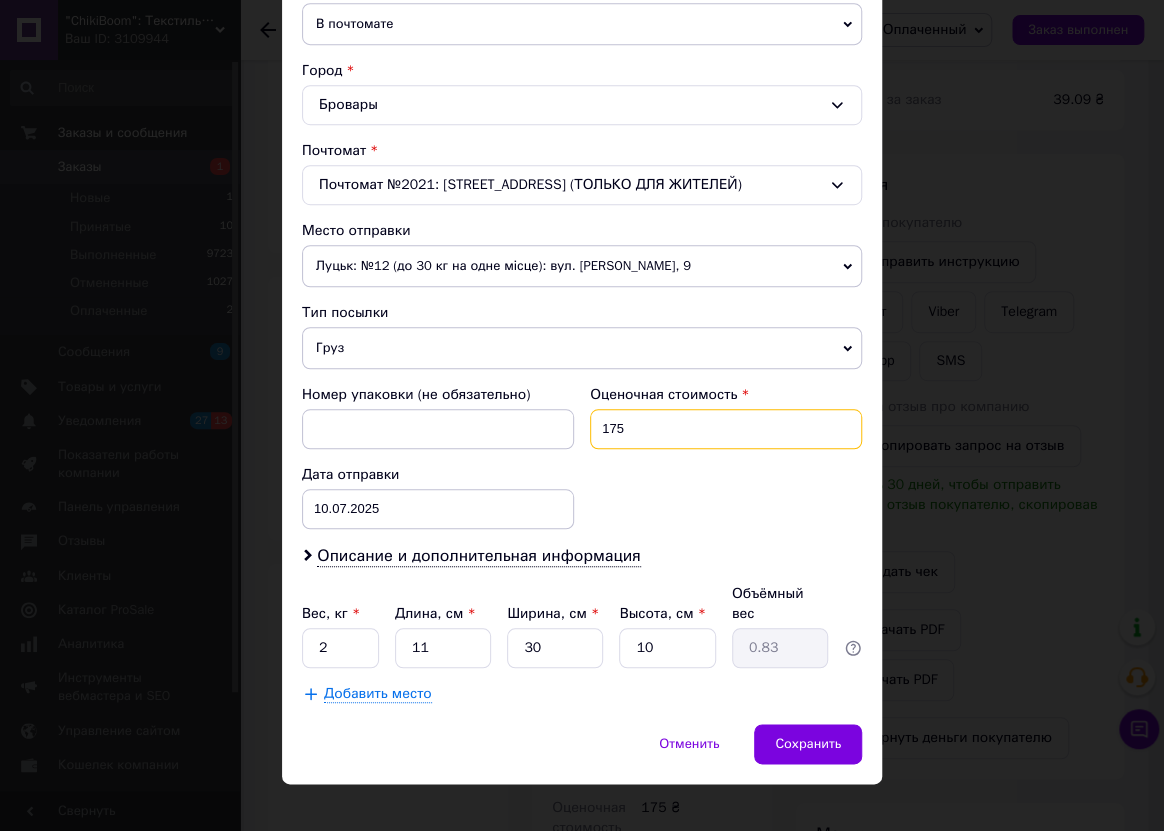 click on "175" at bounding box center (726, 429) 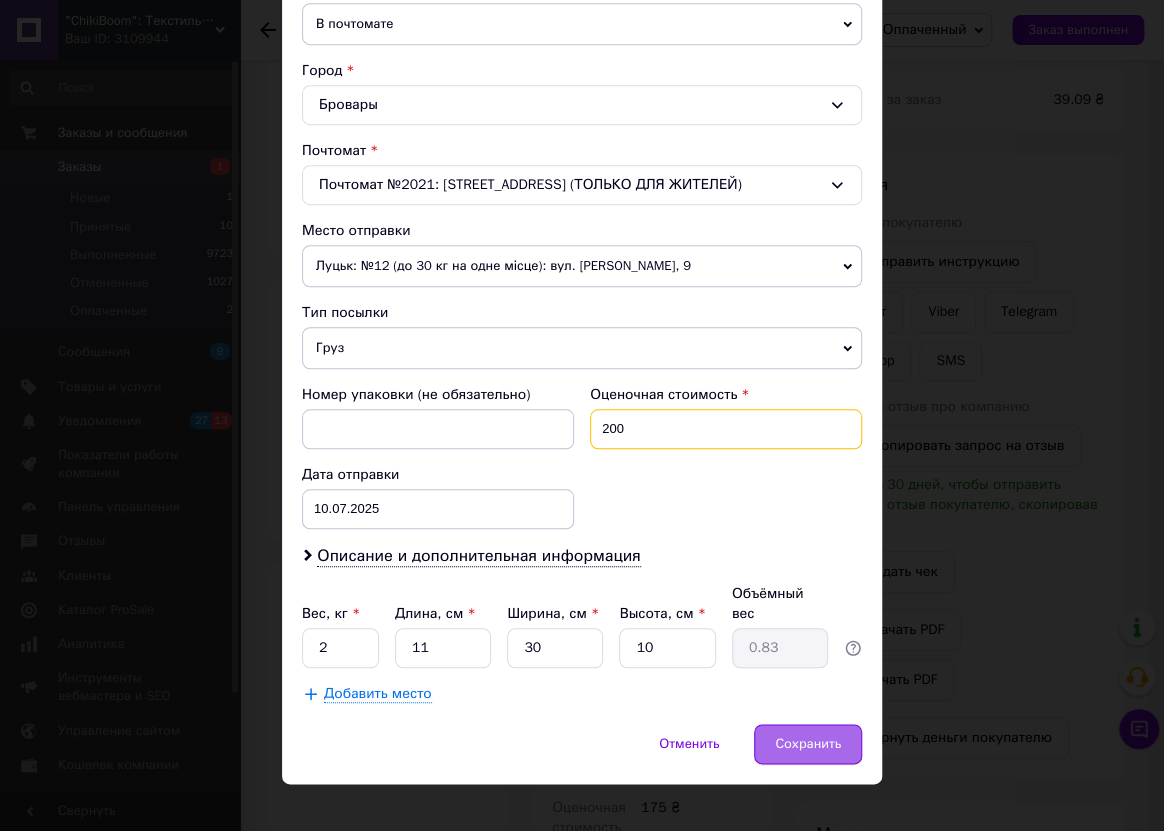 type on "200" 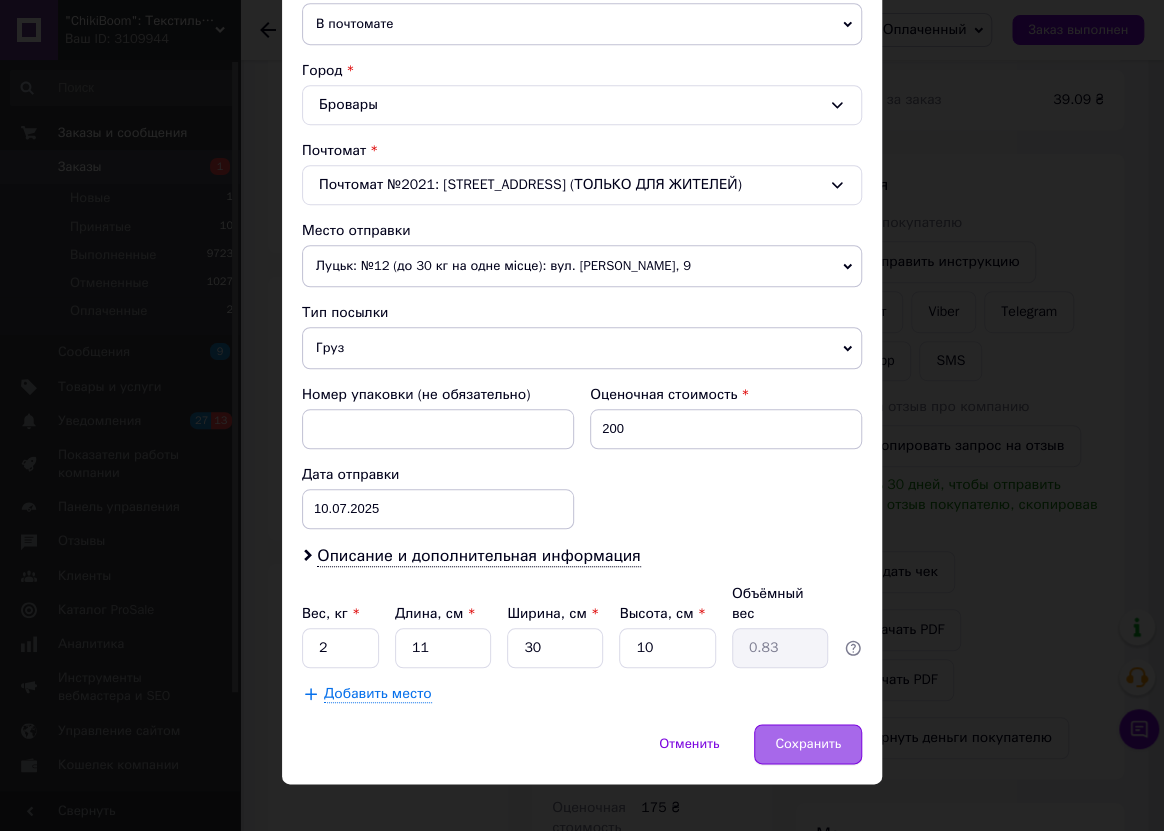 click on "Сохранить" at bounding box center [808, 744] 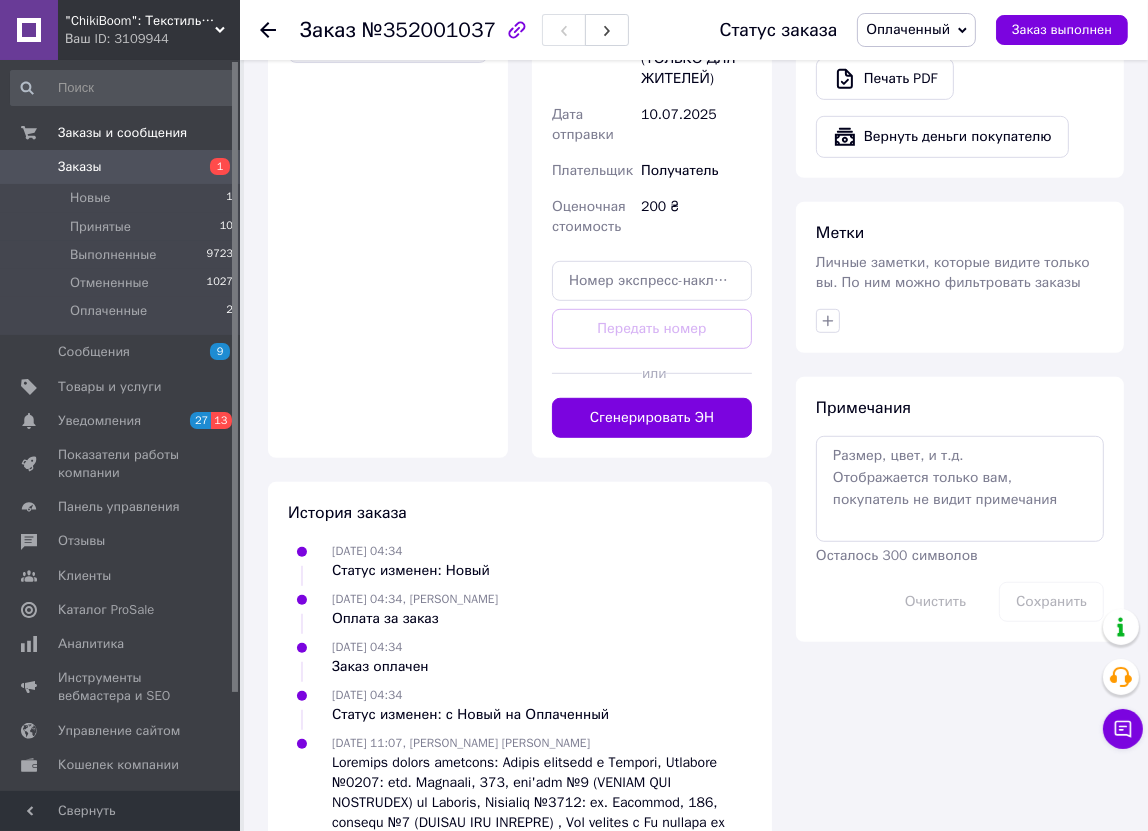 scroll, scrollTop: 909, scrollLeft: 0, axis: vertical 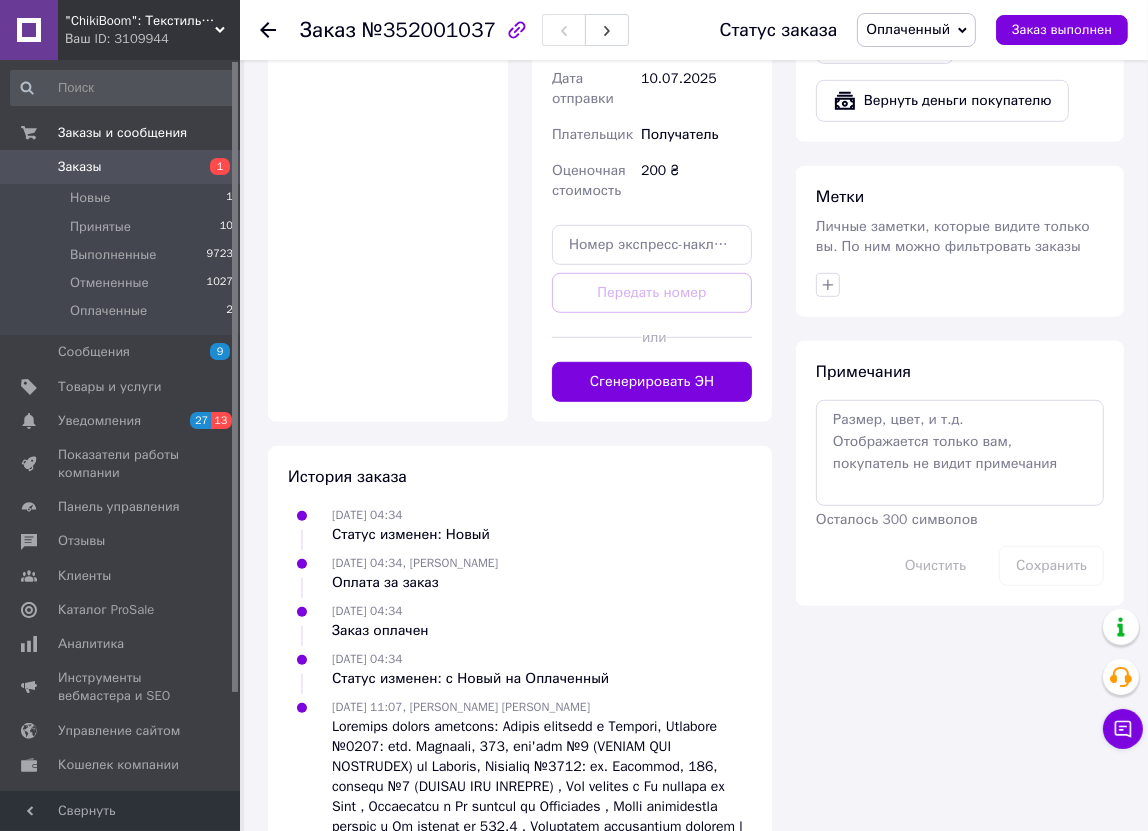 click on "Доставка Редактировать Укажите номер экспресс-накладной Обязательно введите номер экспресс-накладной,
если создавали ее не на этой странице. В случае,
если номер ЭН не будет добавлен, мы не сможем
выплатить деньги за заказ Мобильный номер покупателя (из заказа) должен
соответствовать номеру получателя по накладной Нова Пошта (платная) Получатель Колодчак Анна Телефон получателя +380668886545 Адрес Бровары, Почтомат №2021: ул. Киевская, 247, подьезд №2 (ТОЛЬКО ДЛЯ ЖИТЕЛЕЙ) Дата отправки 10.07.2025 Плательщик Получатель Оценочная стоимость 200 ₴ Передать номер или Анна" at bounding box center [652, 31] 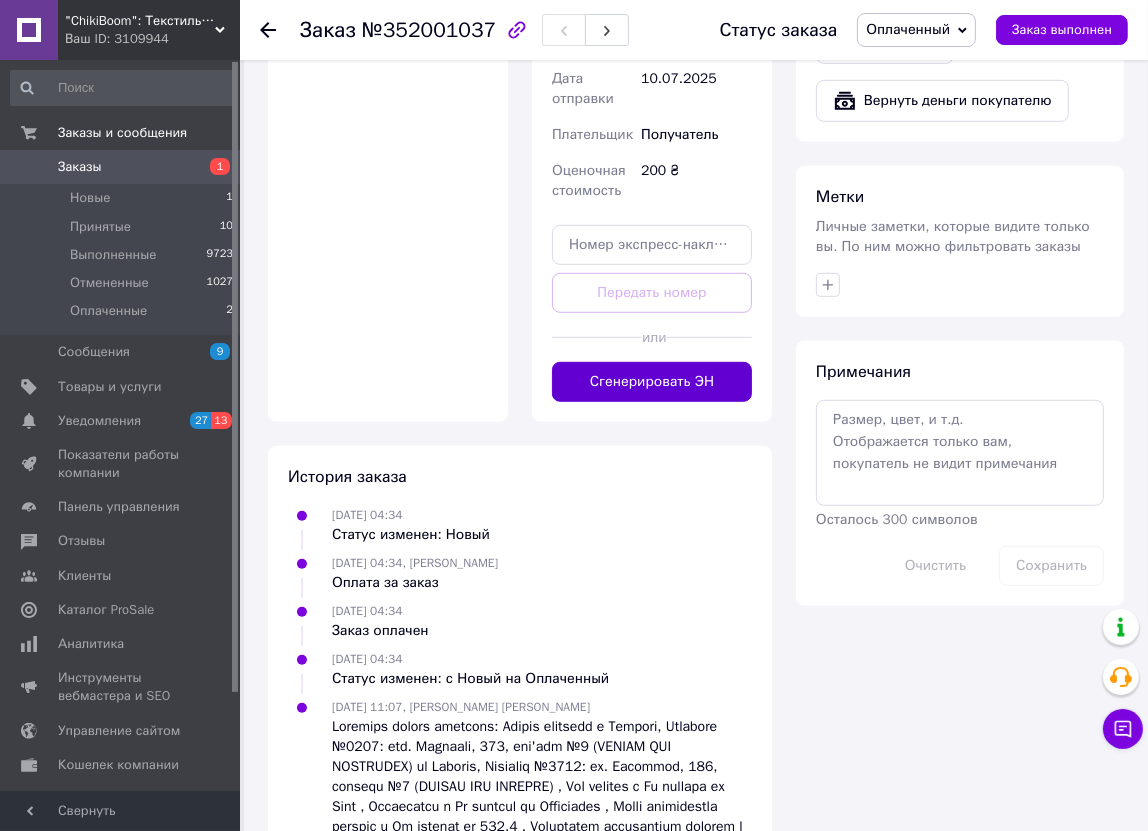 click on "Сгенерировать ЭН" at bounding box center (652, 382) 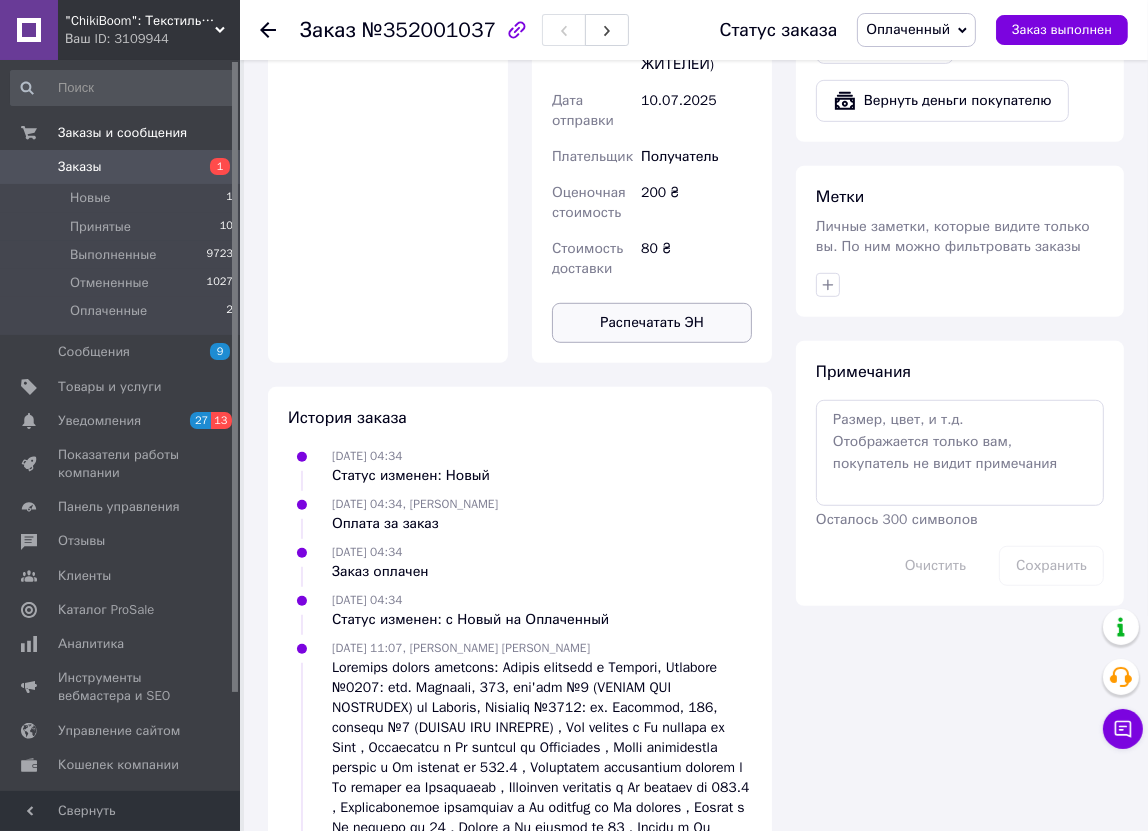 click on "Распечатать ЭН" at bounding box center (652, 323) 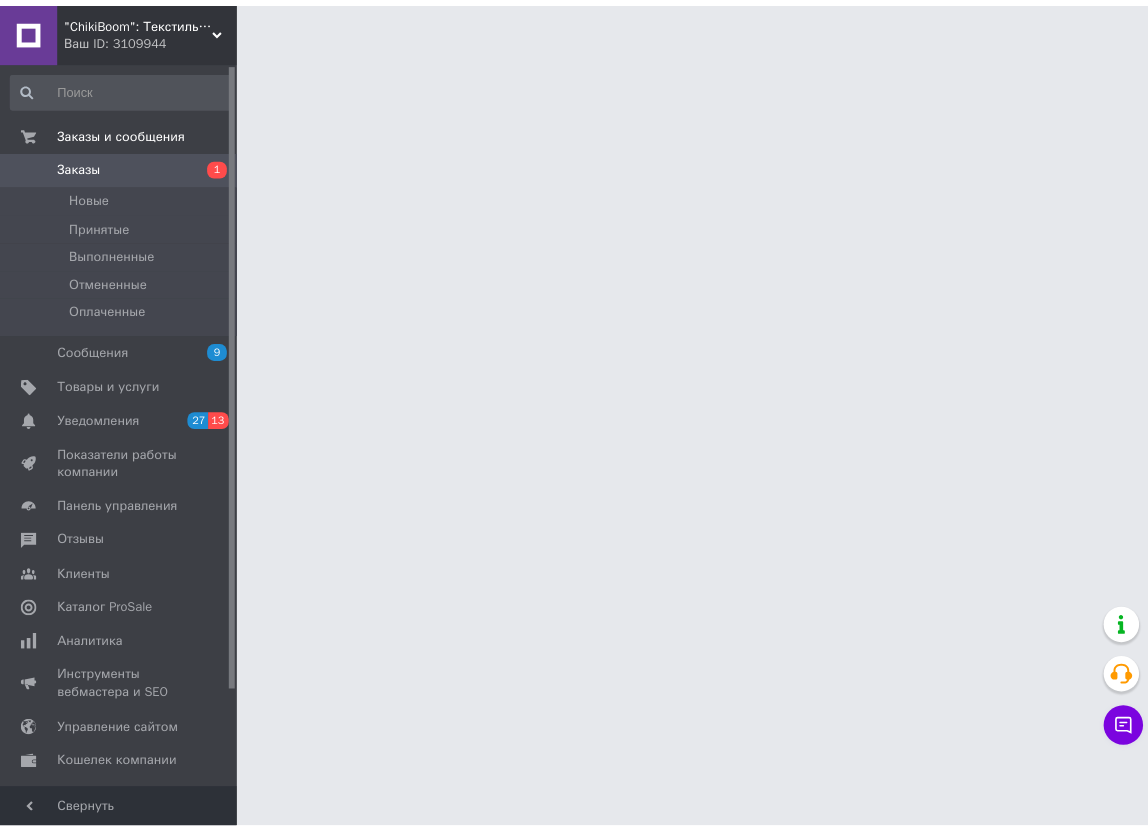 scroll, scrollTop: 0, scrollLeft: 0, axis: both 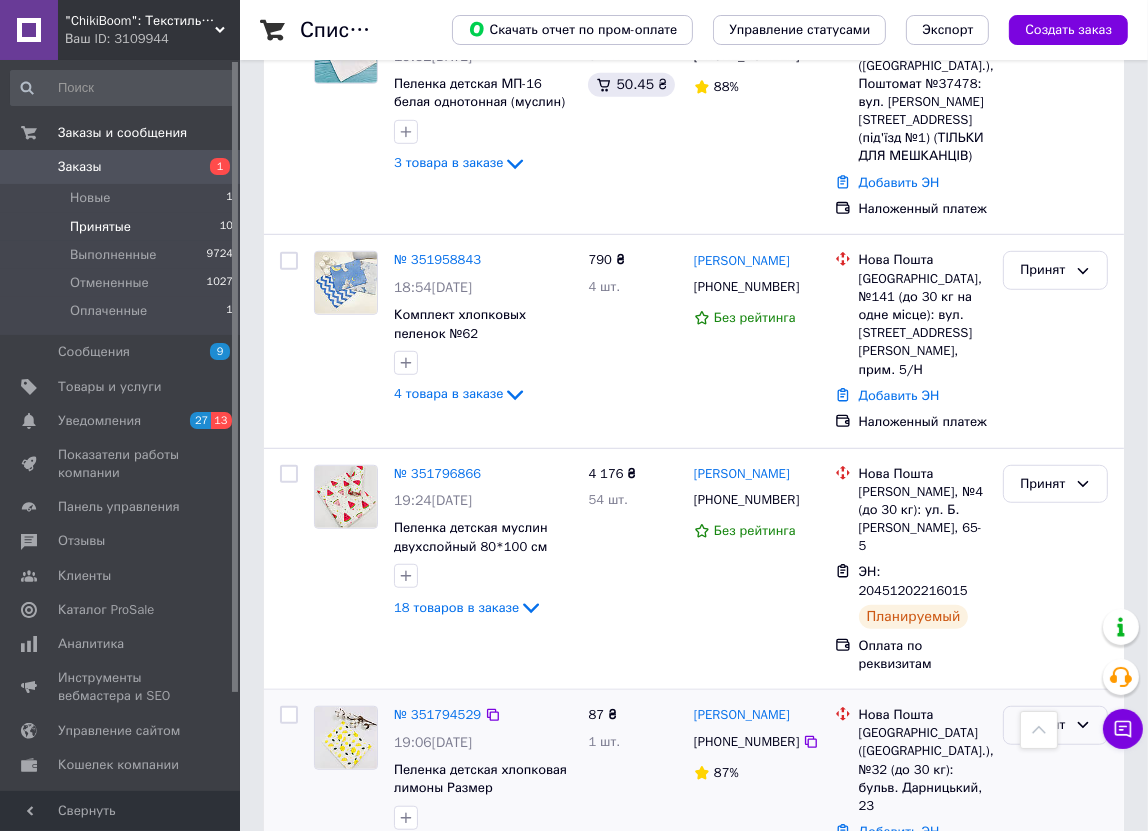 click on "Принят" at bounding box center (1043, 725) 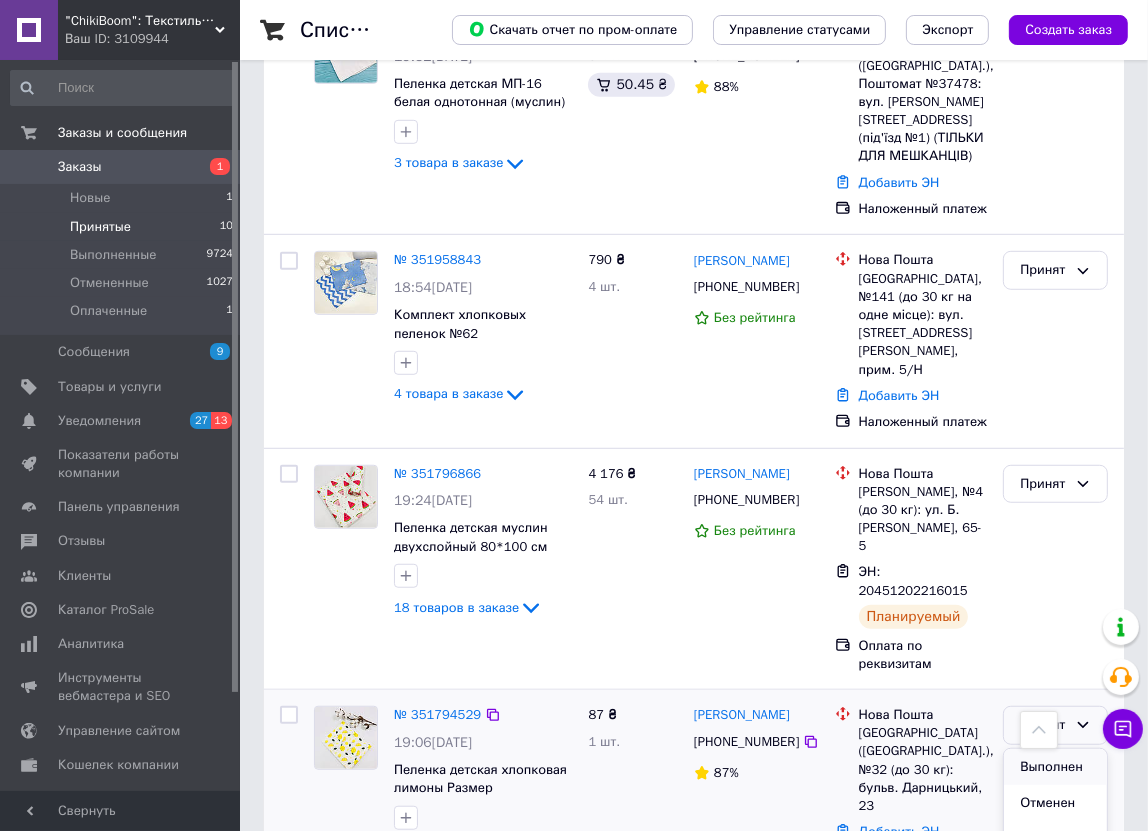 click on "Выполнен" at bounding box center (1055, 767) 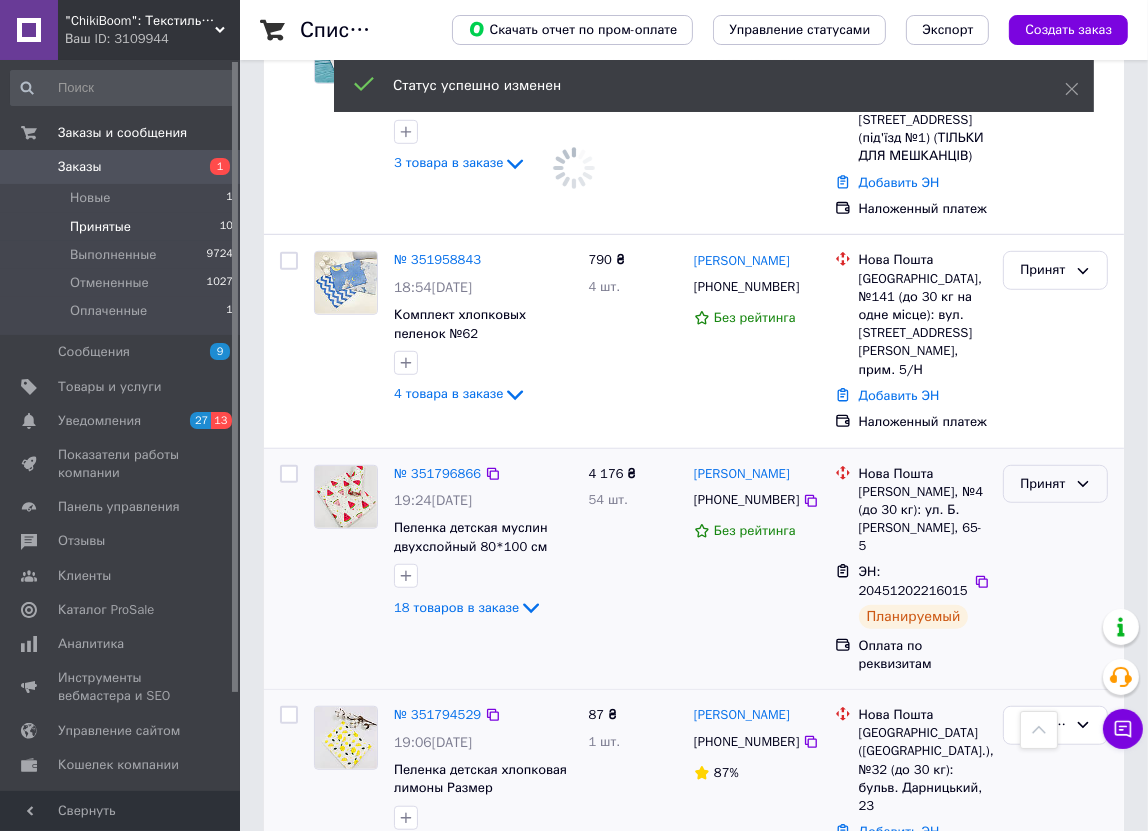 click on "Принят" at bounding box center (1043, 484) 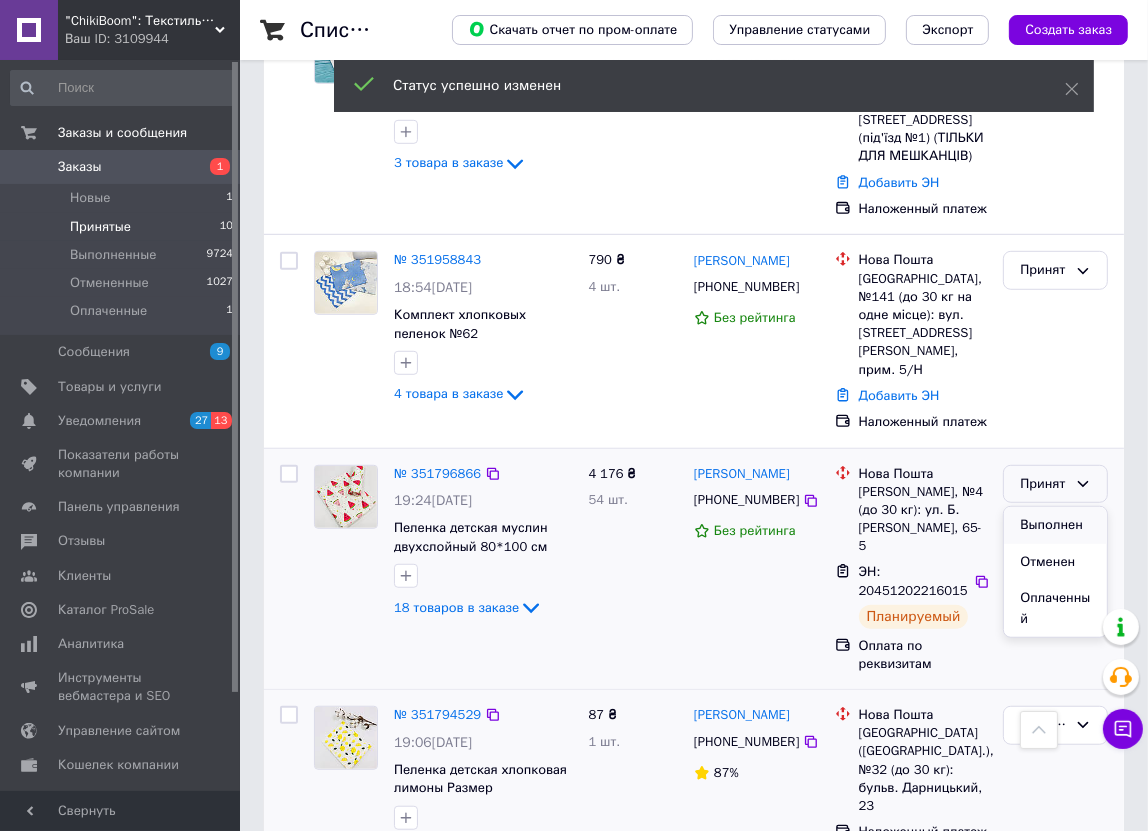 click on "Выполнен" at bounding box center [1055, 525] 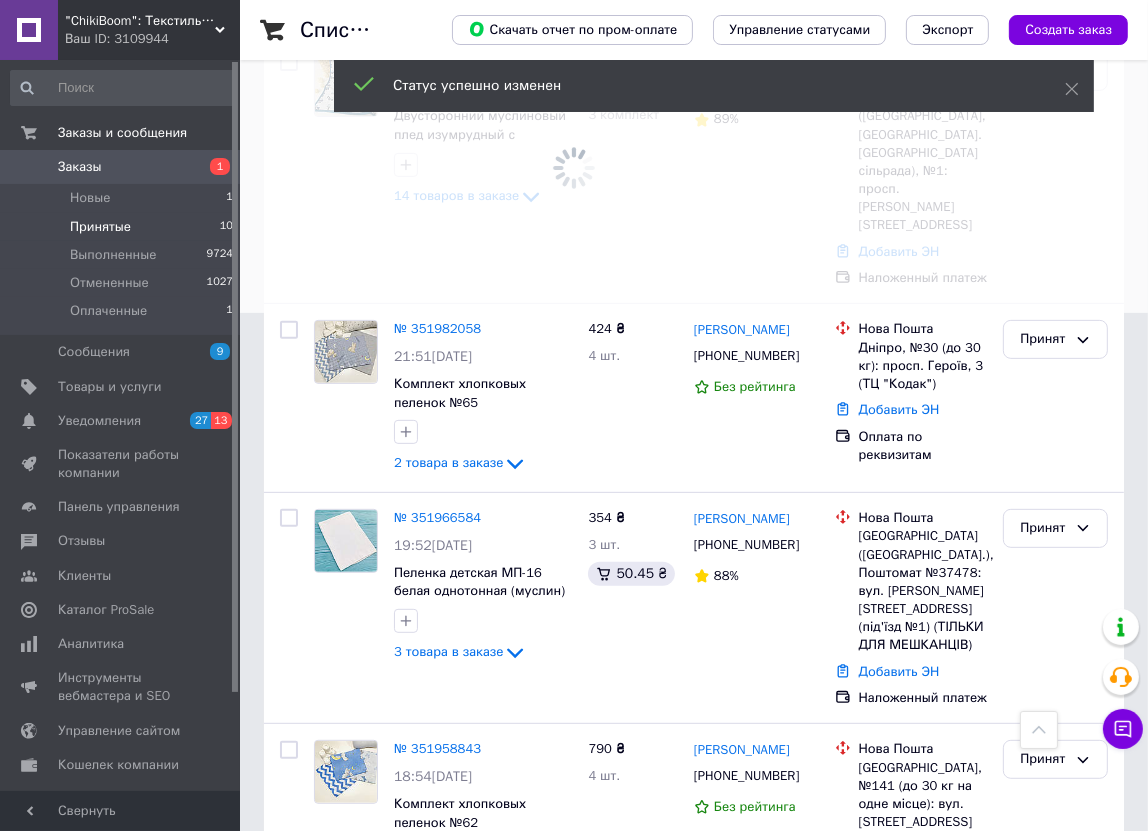 scroll, scrollTop: 502, scrollLeft: 0, axis: vertical 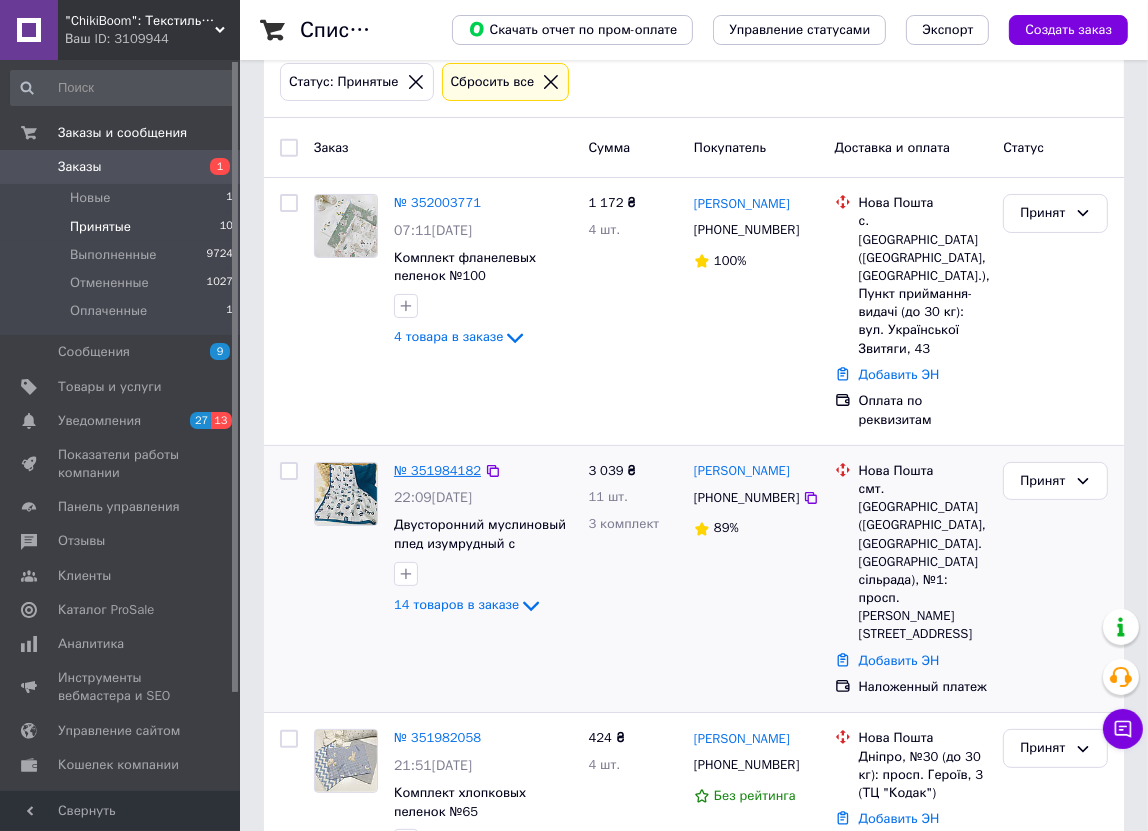 click on "№ 351984182" at bounding box center [437, 470] 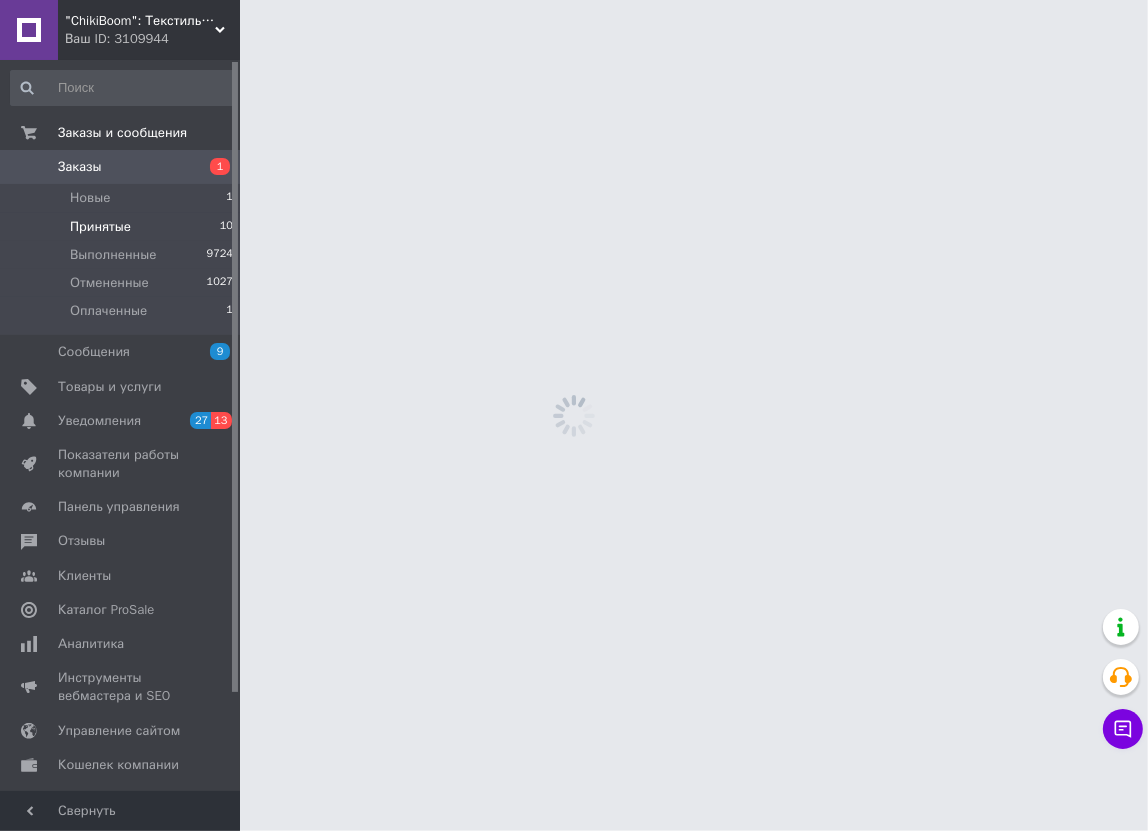 scroll, scrollTop: 0, scrollLeft: 0, axis: both 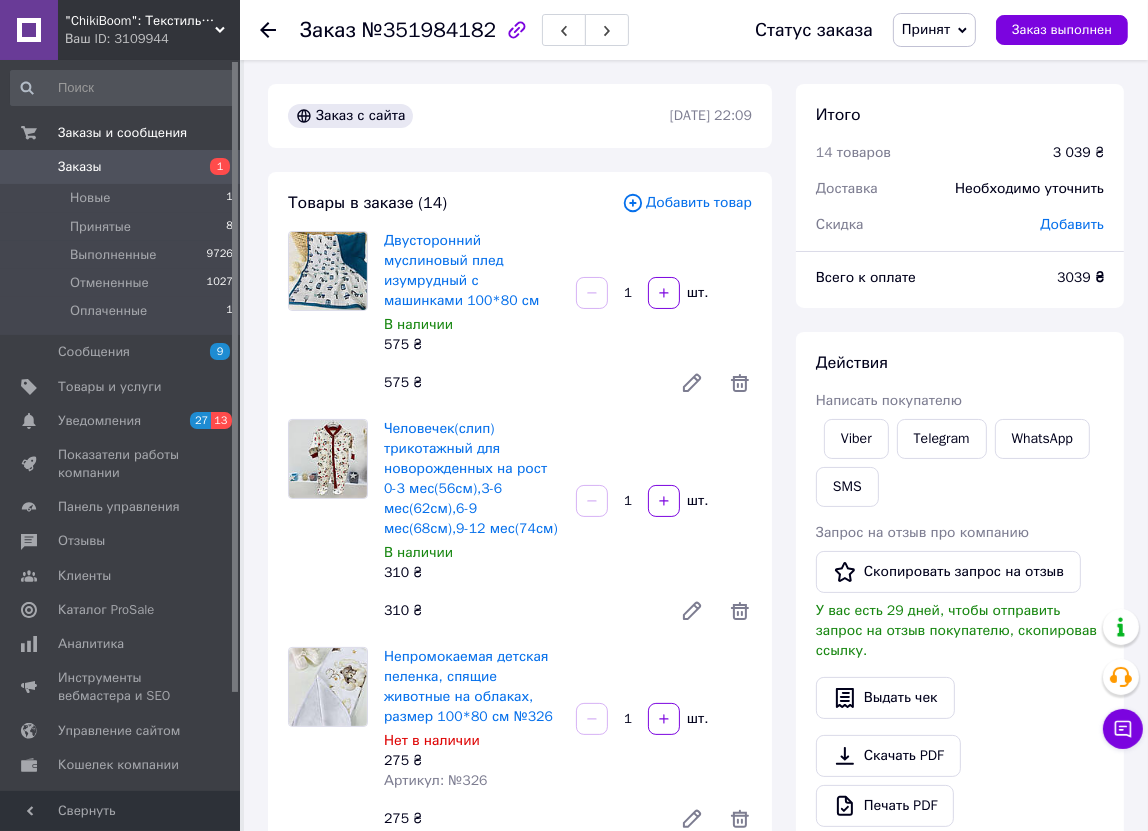 click 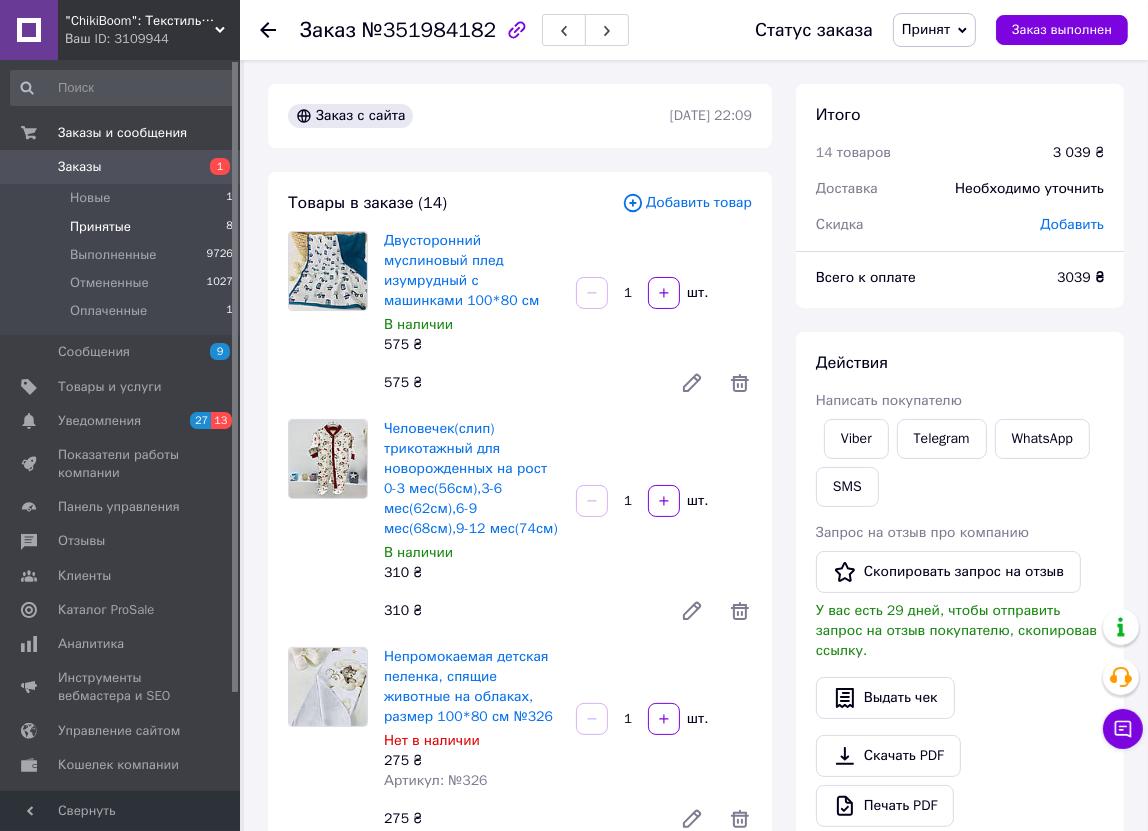 click on "Принятые" at bounding box center [100, 227] 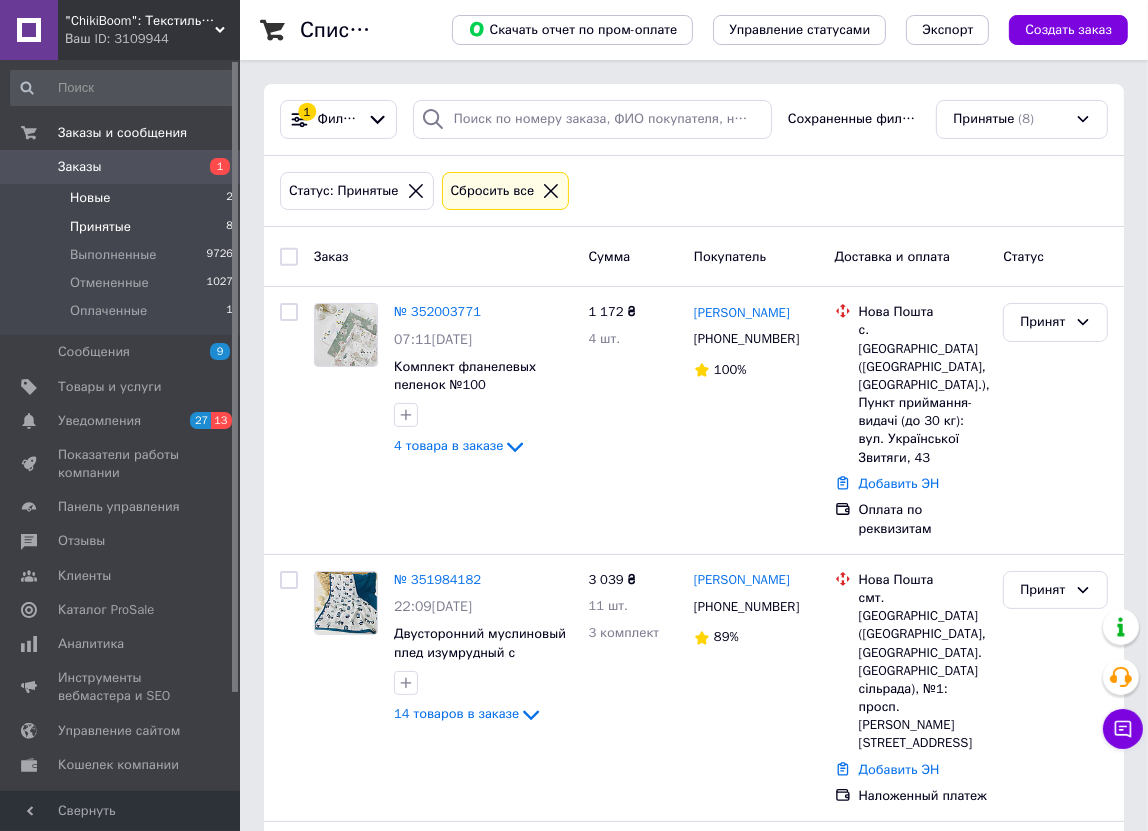 click on "Новые 2" at bounding box center (122, 198) 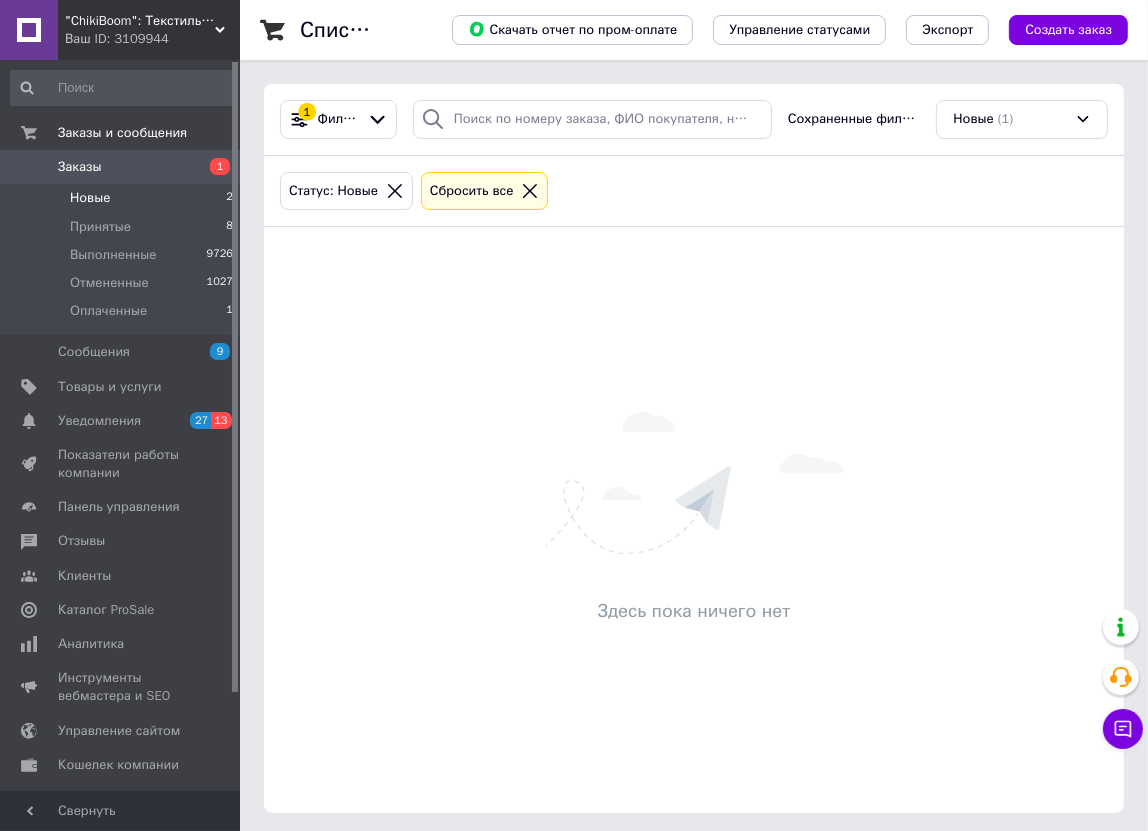 click on "Заказы 1" at bounding box center [122, 167] 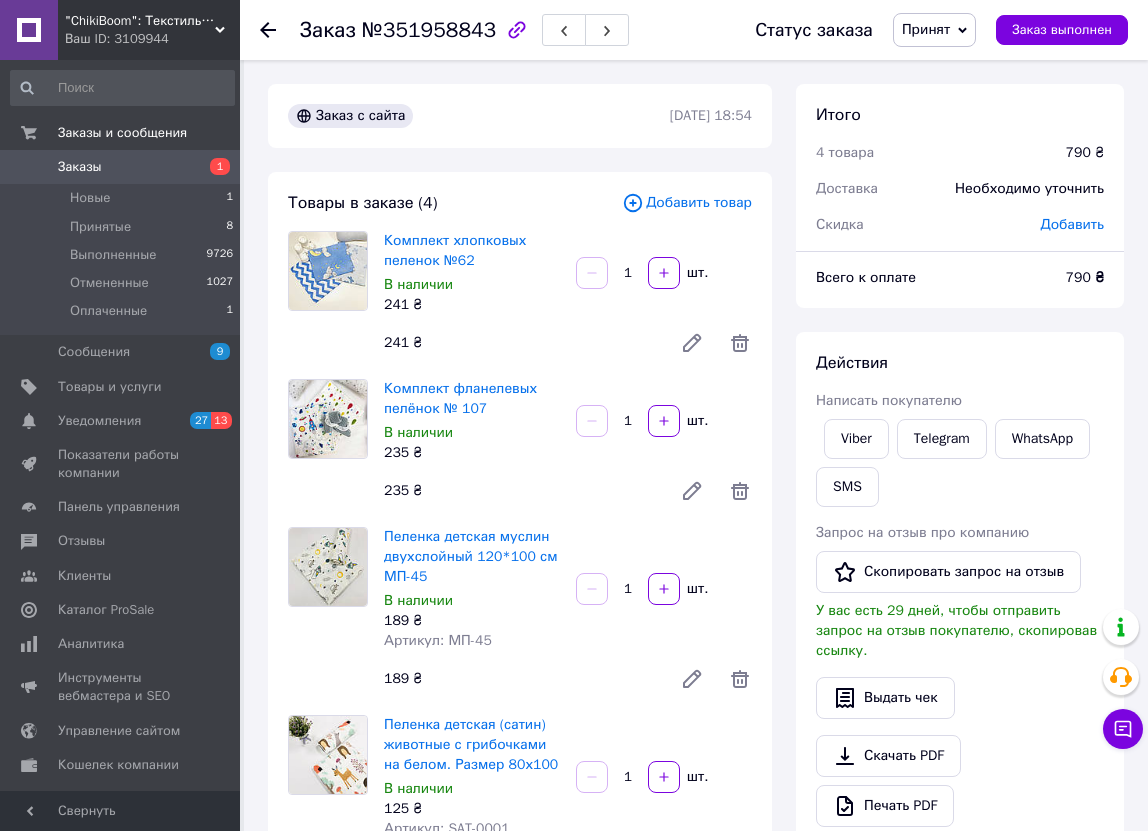 scroll, scrollTop: 0, scrollLeft: 0, axis: both 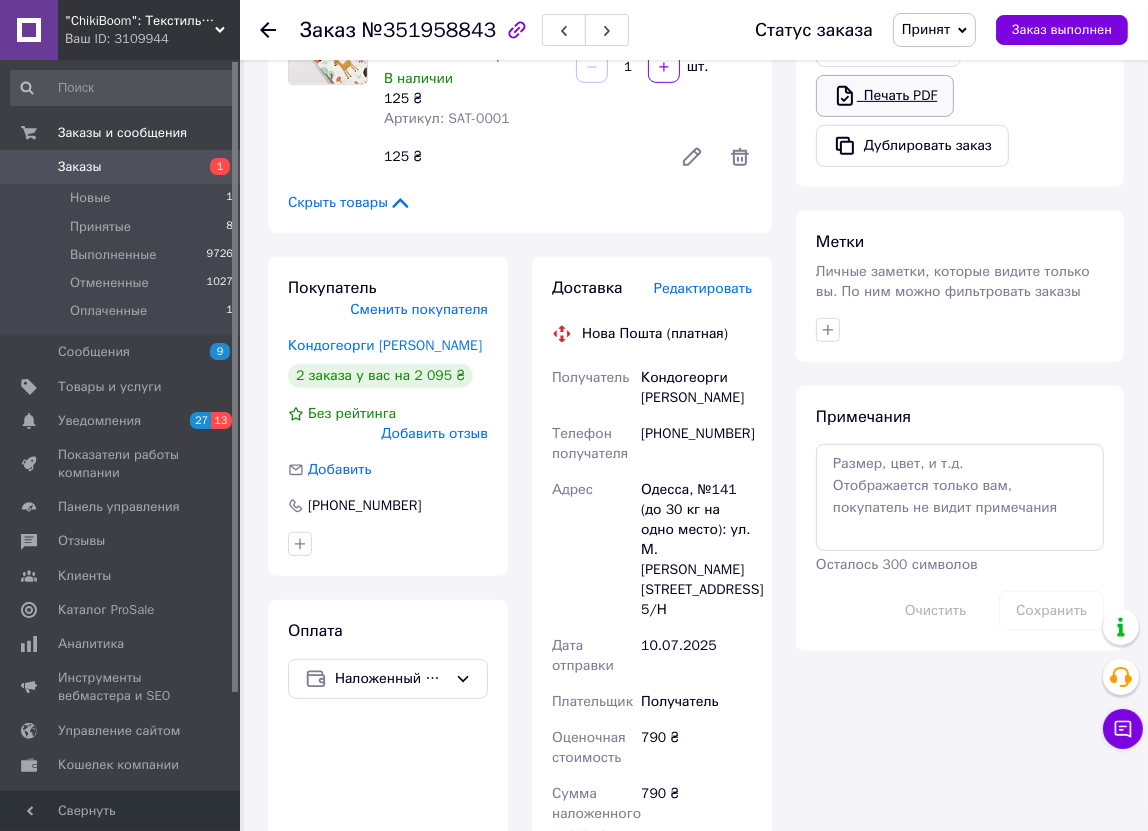 click on "Печать PDF" at bounding box center [885, 96] 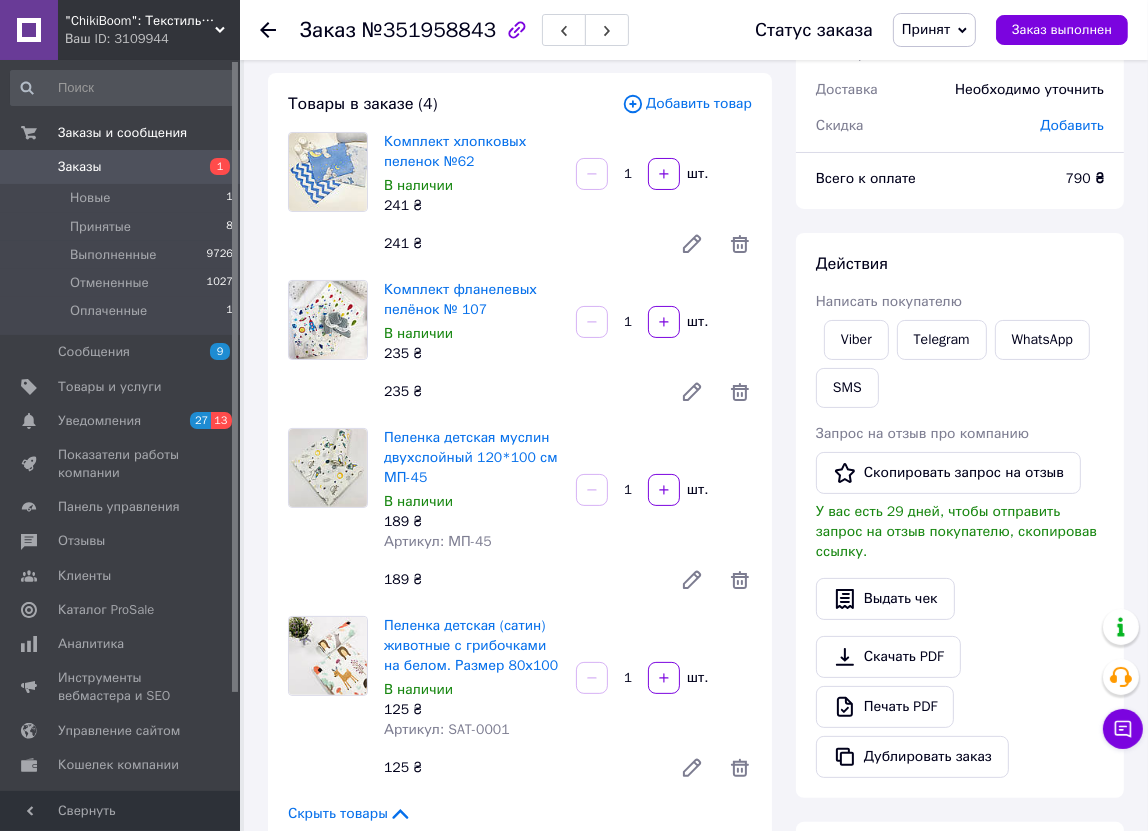 scroll, scrollTop: 30, scrollLeft: 0, axis: vertical 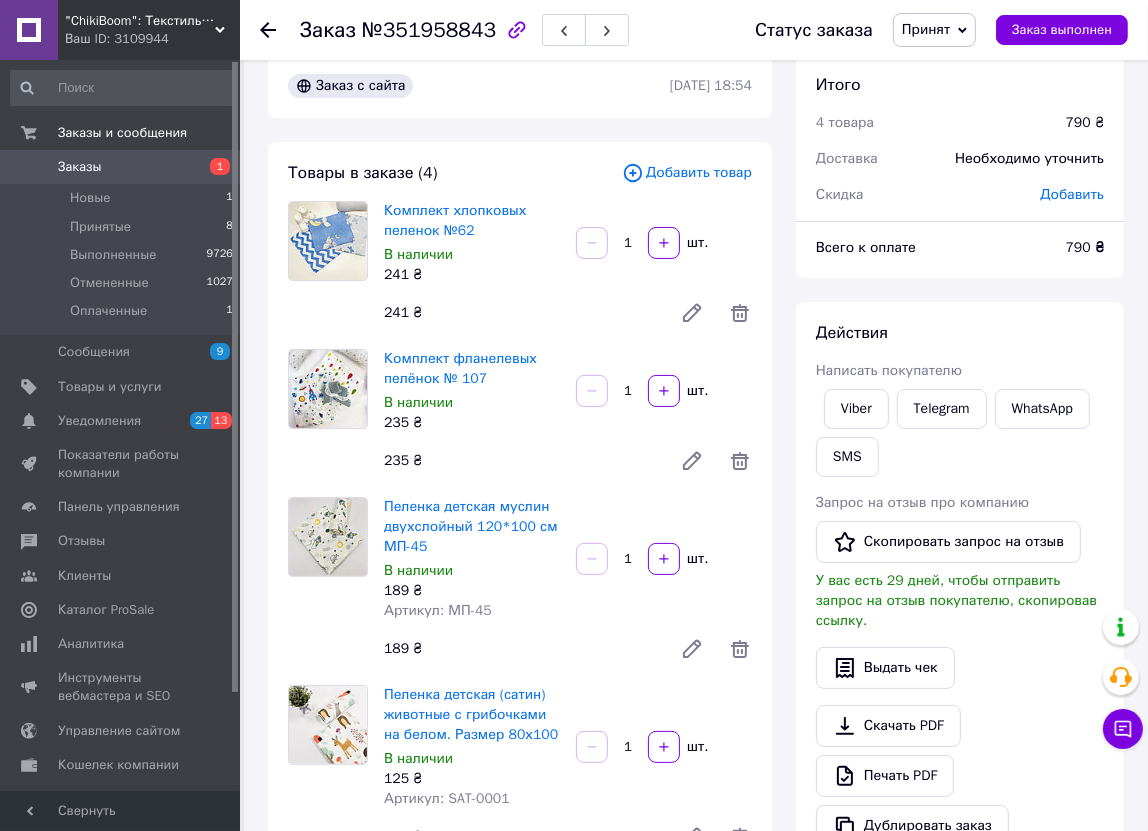 click 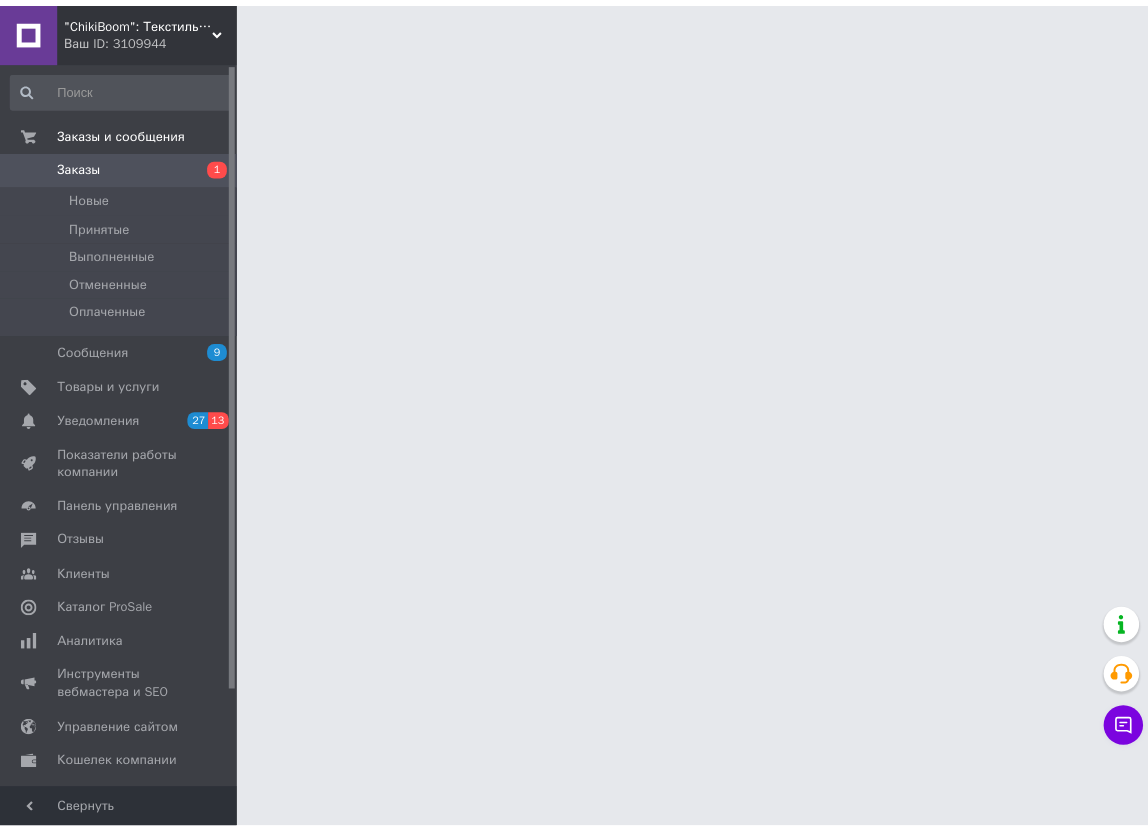 scroll, scrollTop: 0, scrollLeft: 0, axis: both 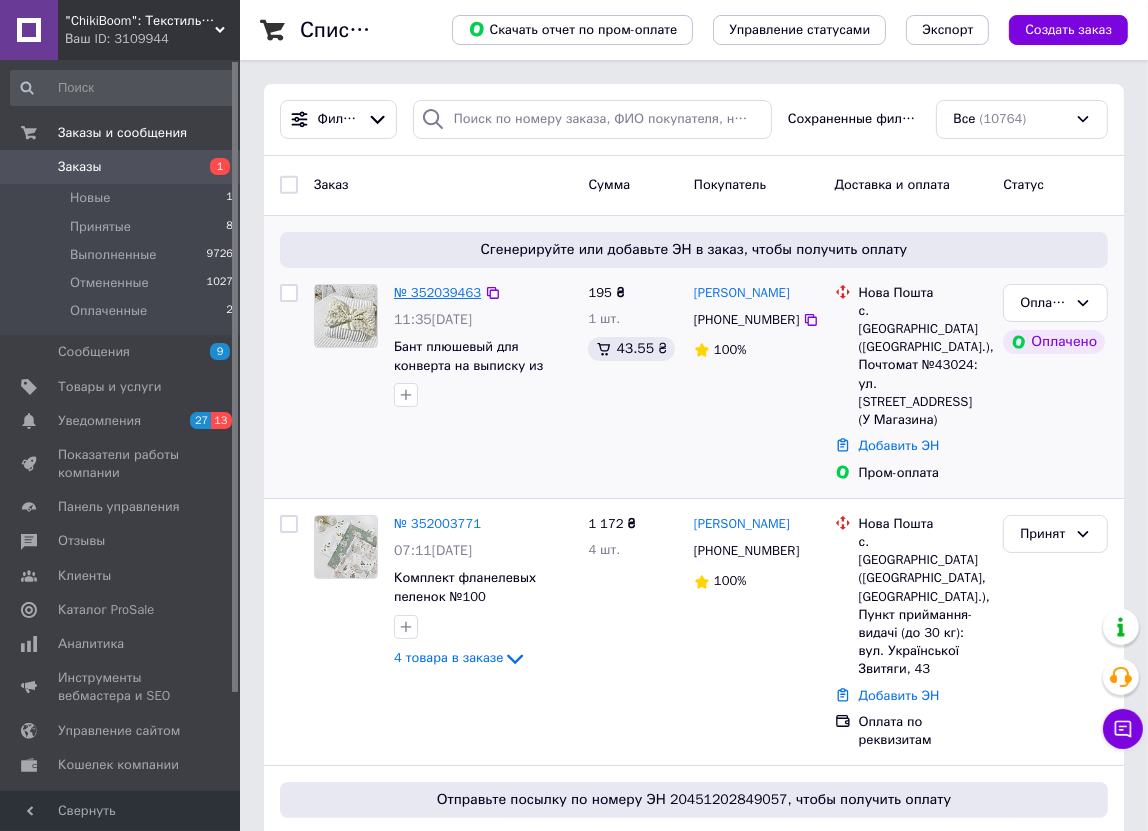 click on "№ 352039463" at bounding box center (437, 292) 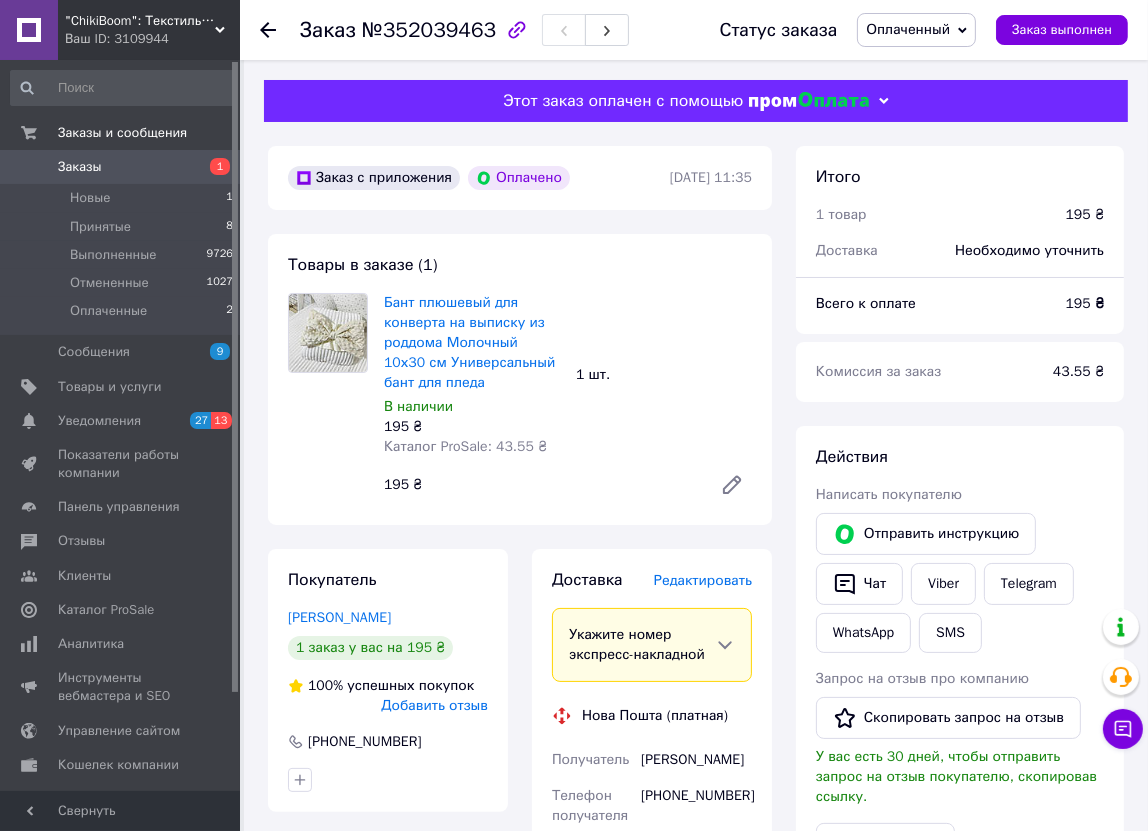 scroll, scrollTop: 181, scrollLeft: 0, axis: vertical 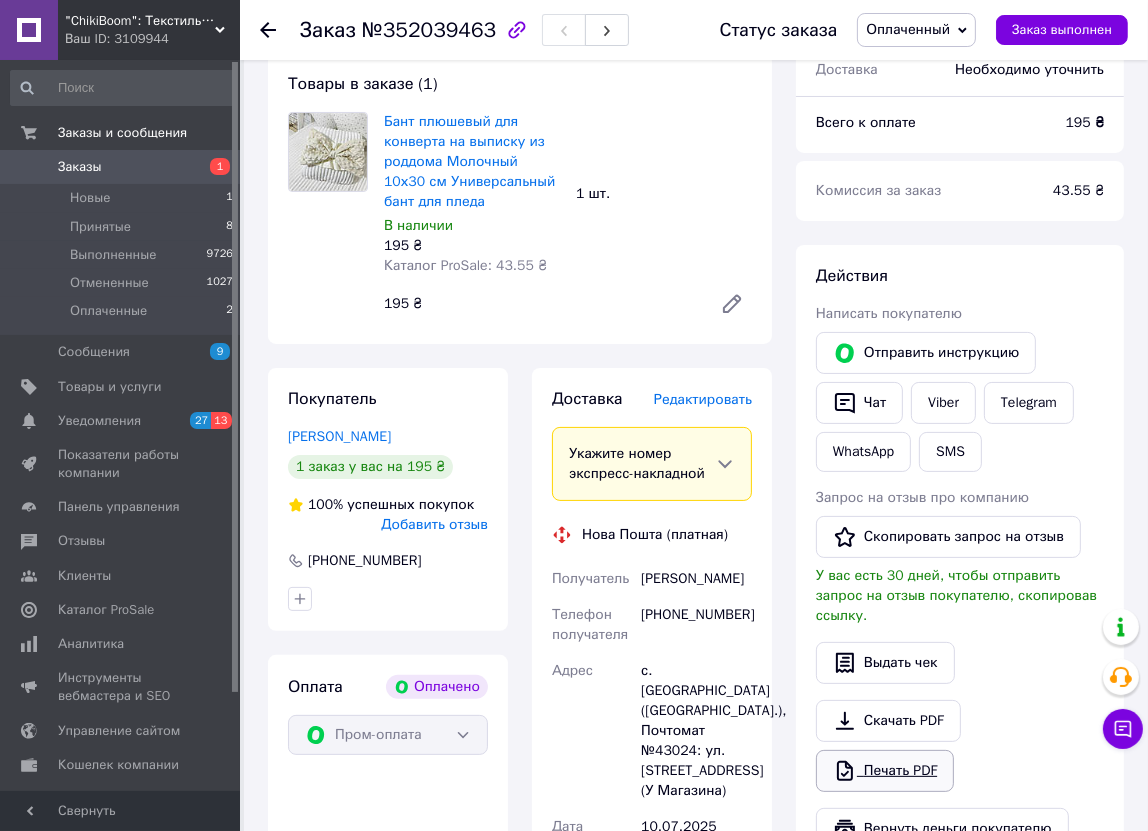click on "Печать PDF" at bounding box center (885, 771) 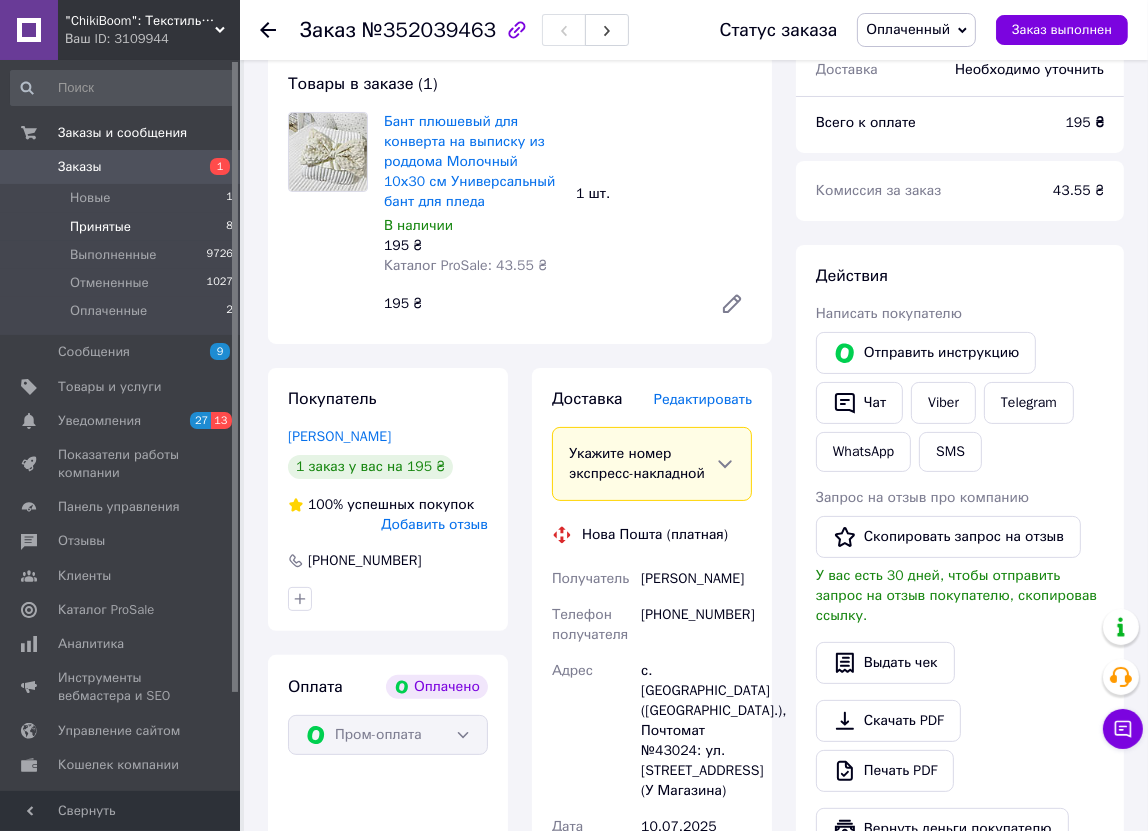 click on "Принятые 8" at bounding box center [122, 227] 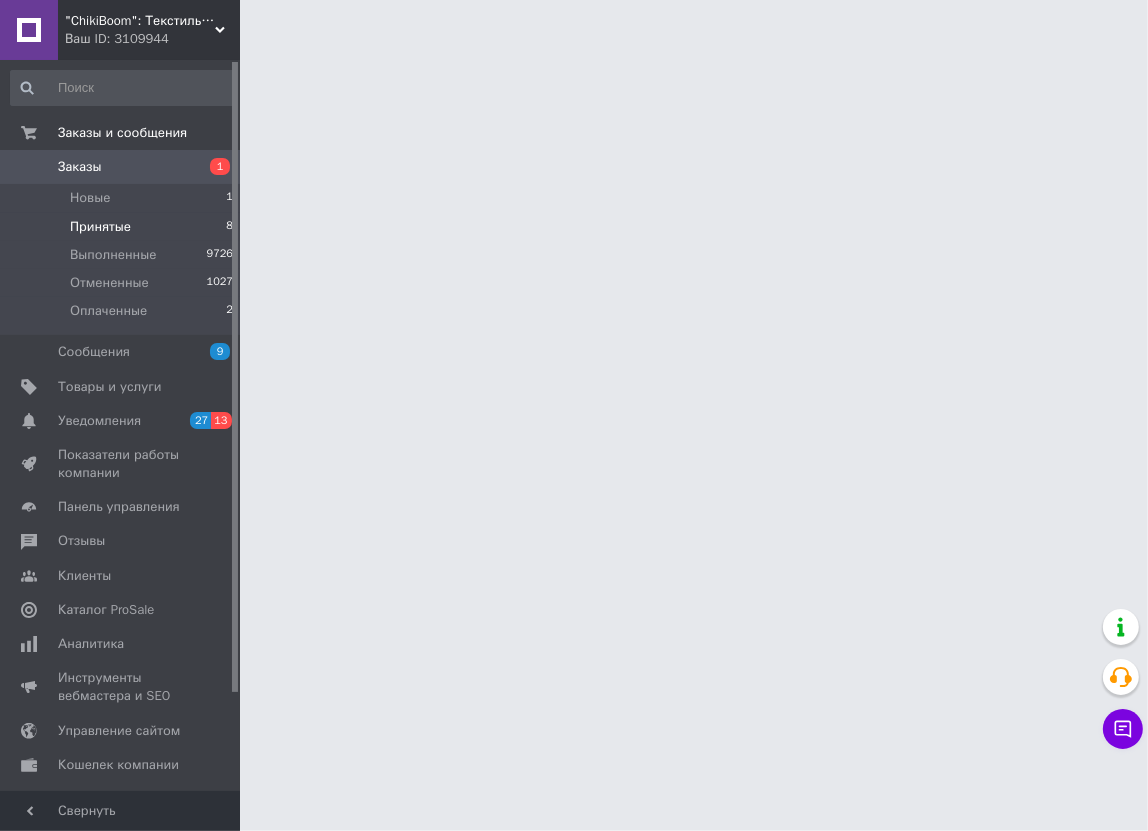 scroll, scrollTop: 0, scrollLeft: 0, axis: both 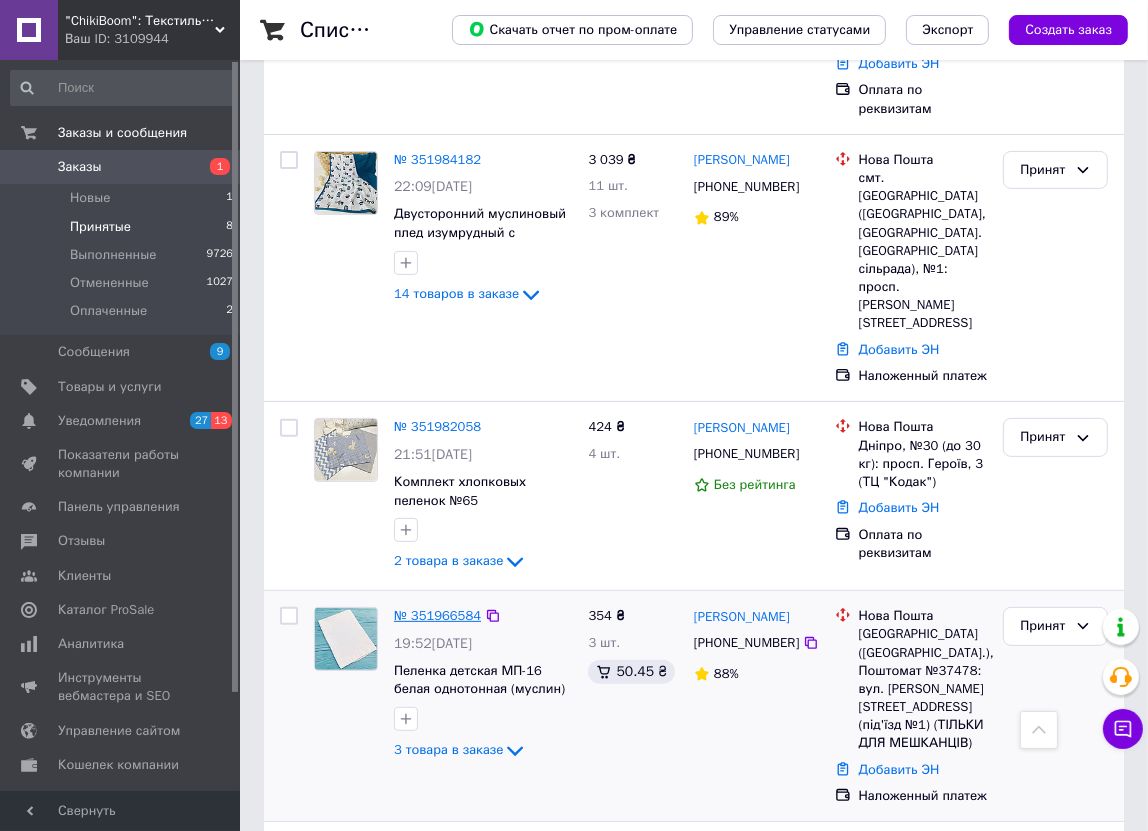 click on "№ 351966584" at bounding box center [437, 615] 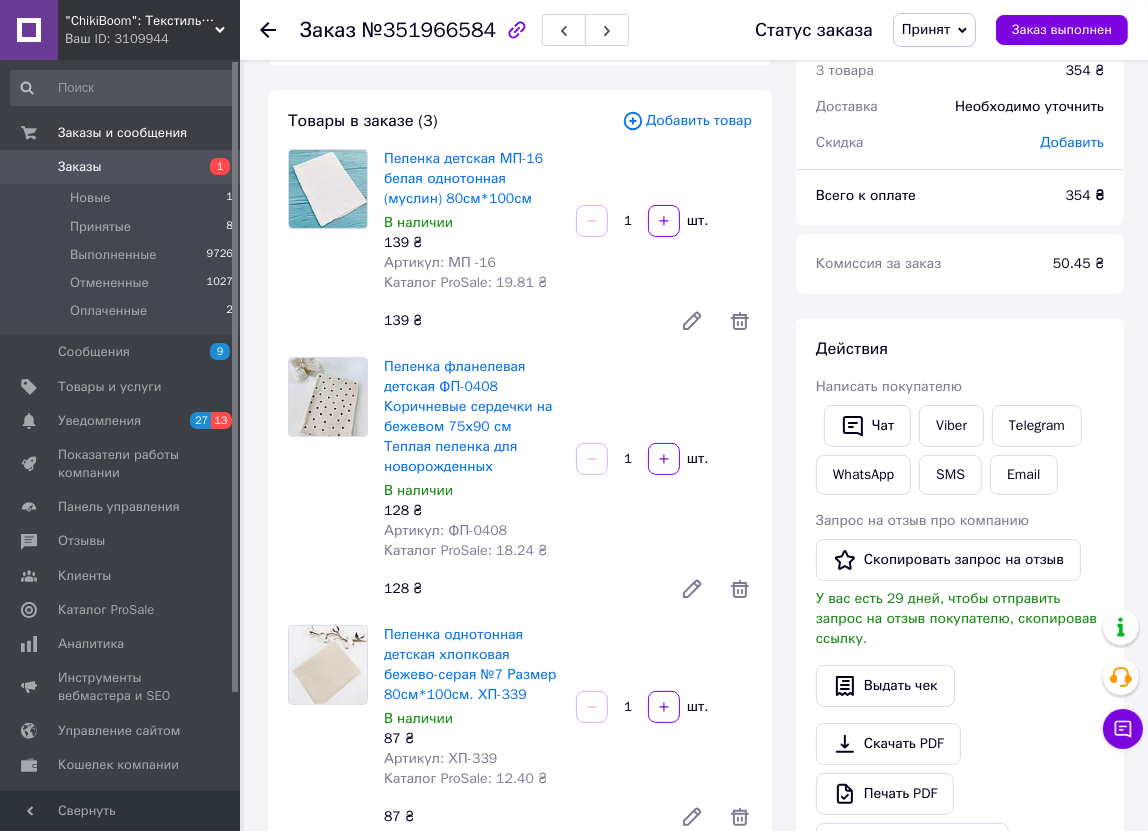 scroll, scrollTop: 420, scrollLeft: 0, axis: vertical 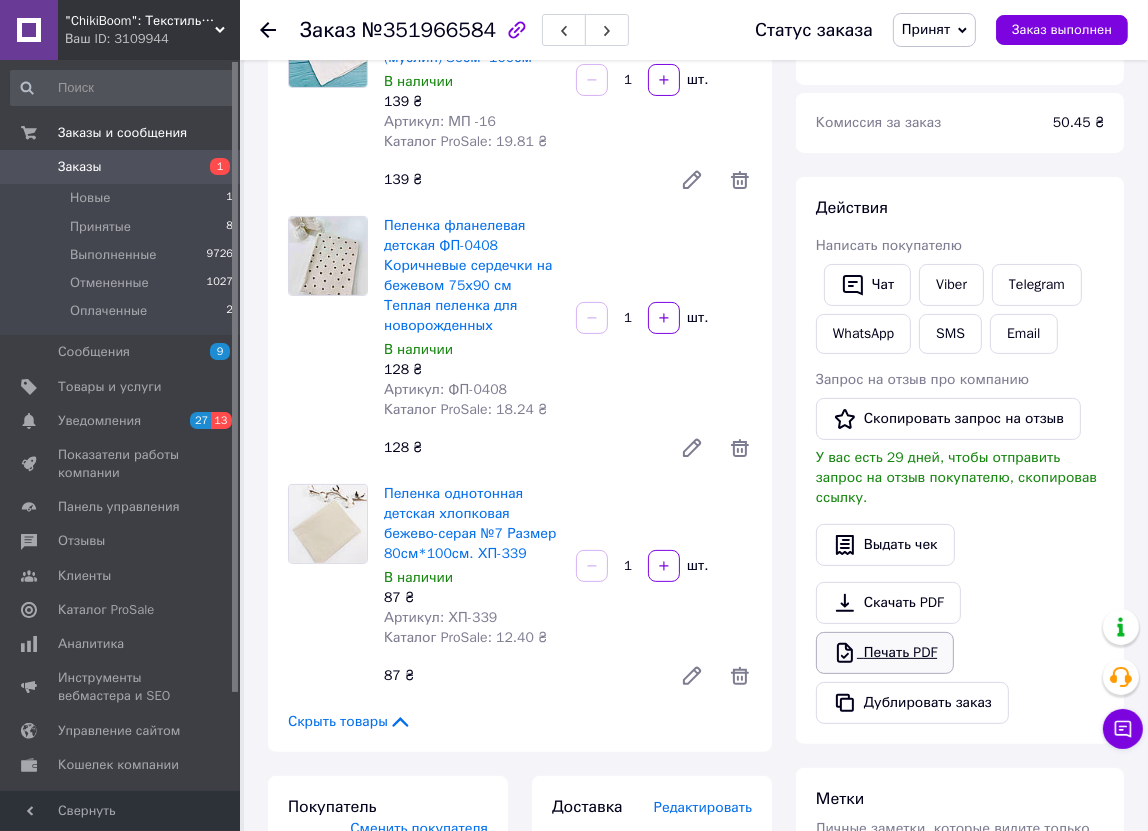 click on "Печать PDF" at bounding box center (885, 653) 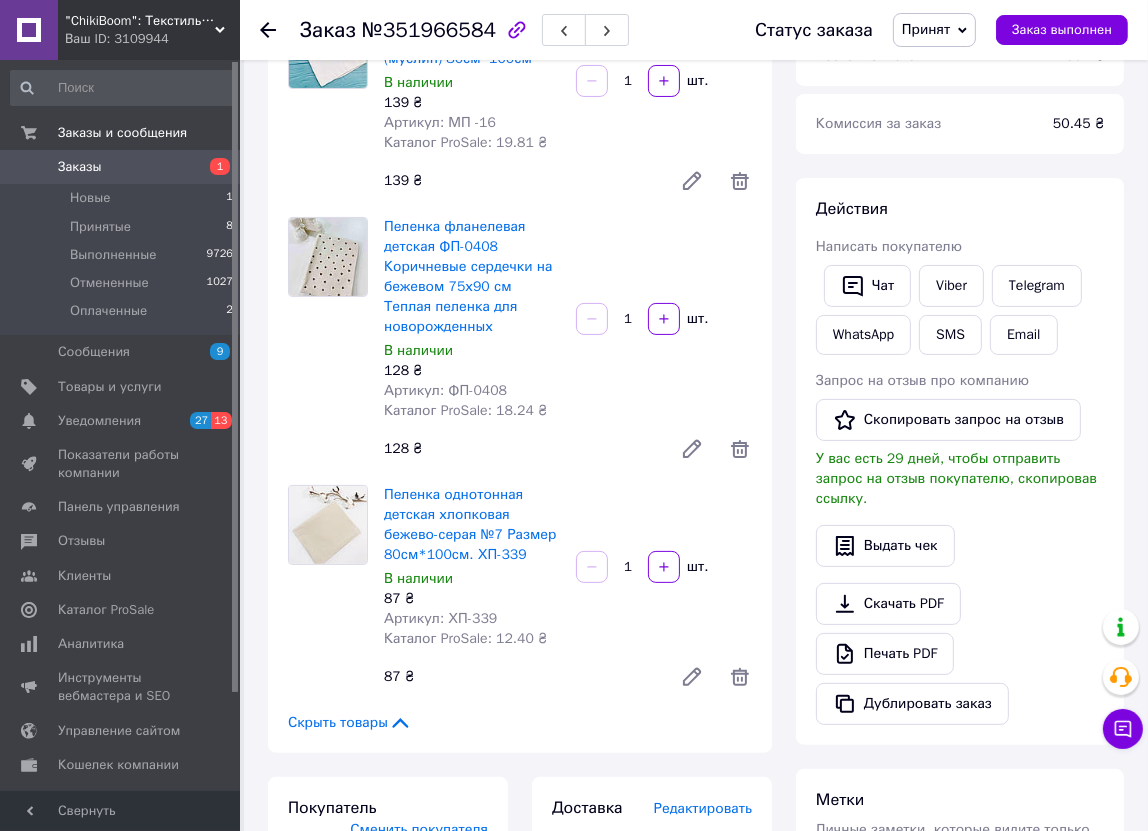 scroll, scrollTop: 223, scrollLeft: 0, axis: vertical 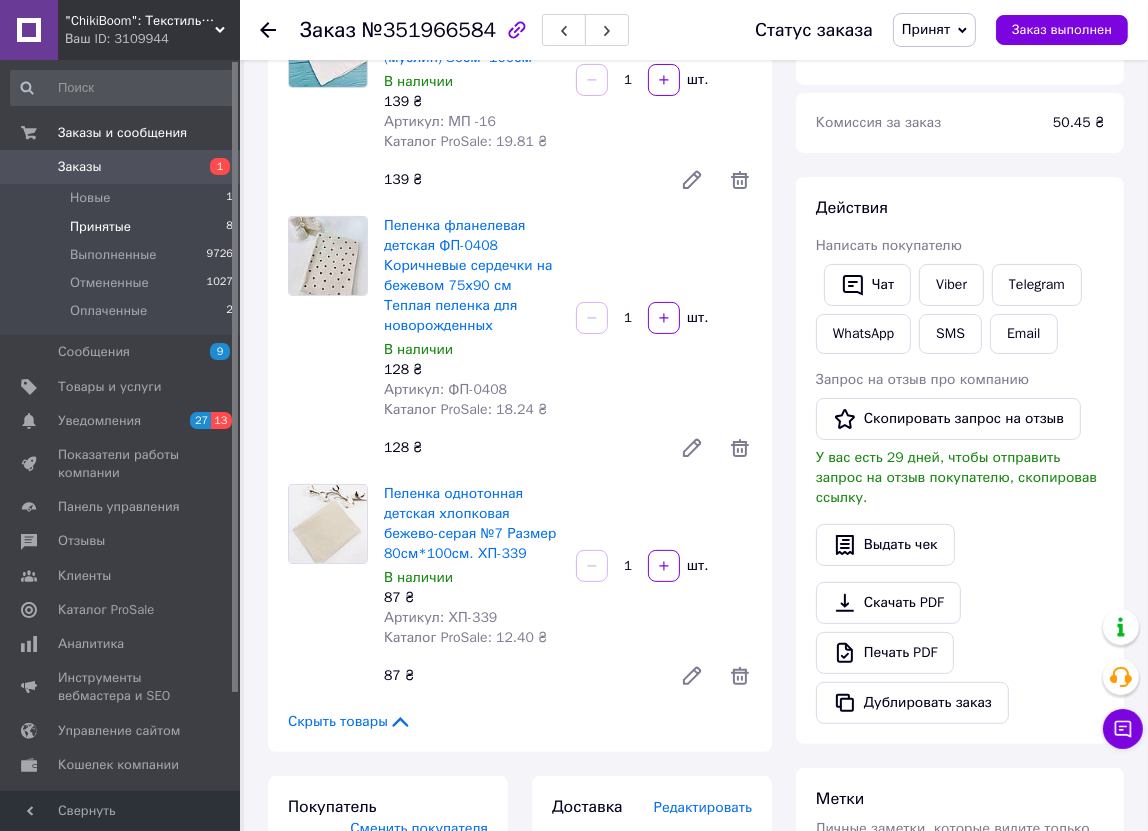 click on "Принятые 8" at bounding box center [122, 227] 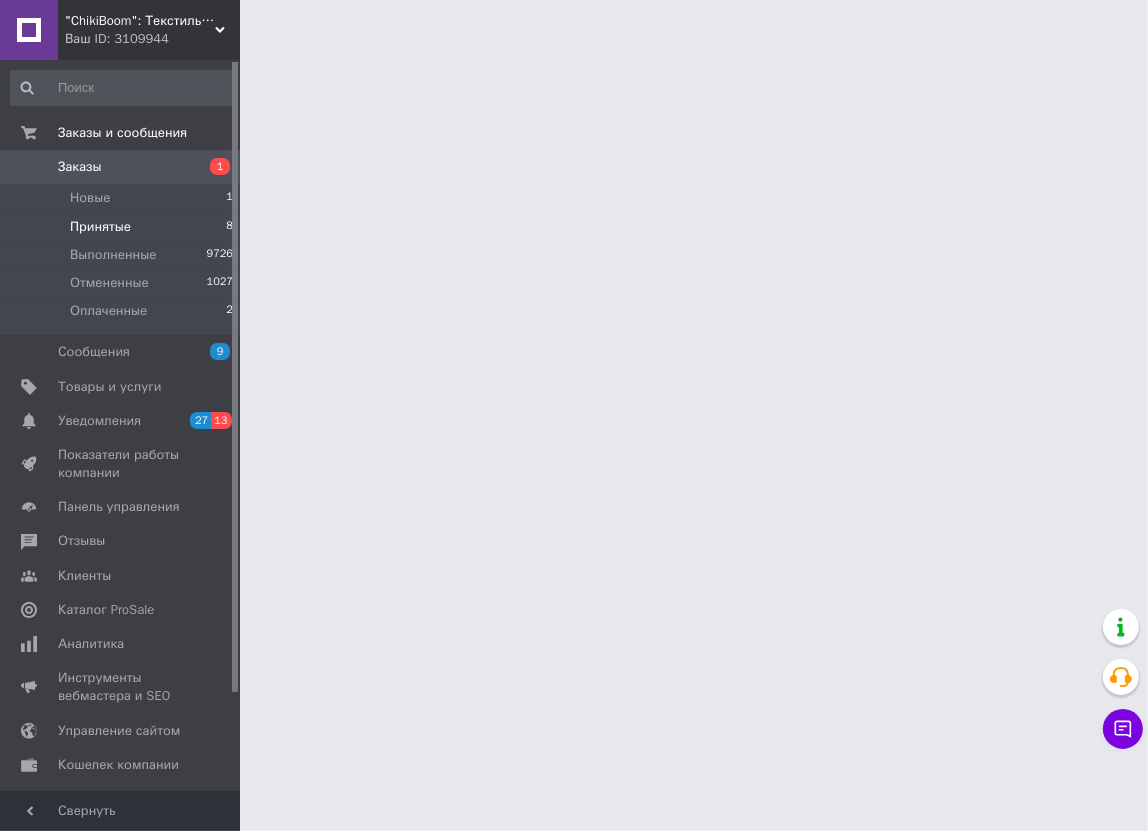 scroll, scrollTop: 0, scrollLeft: 0, axis: both 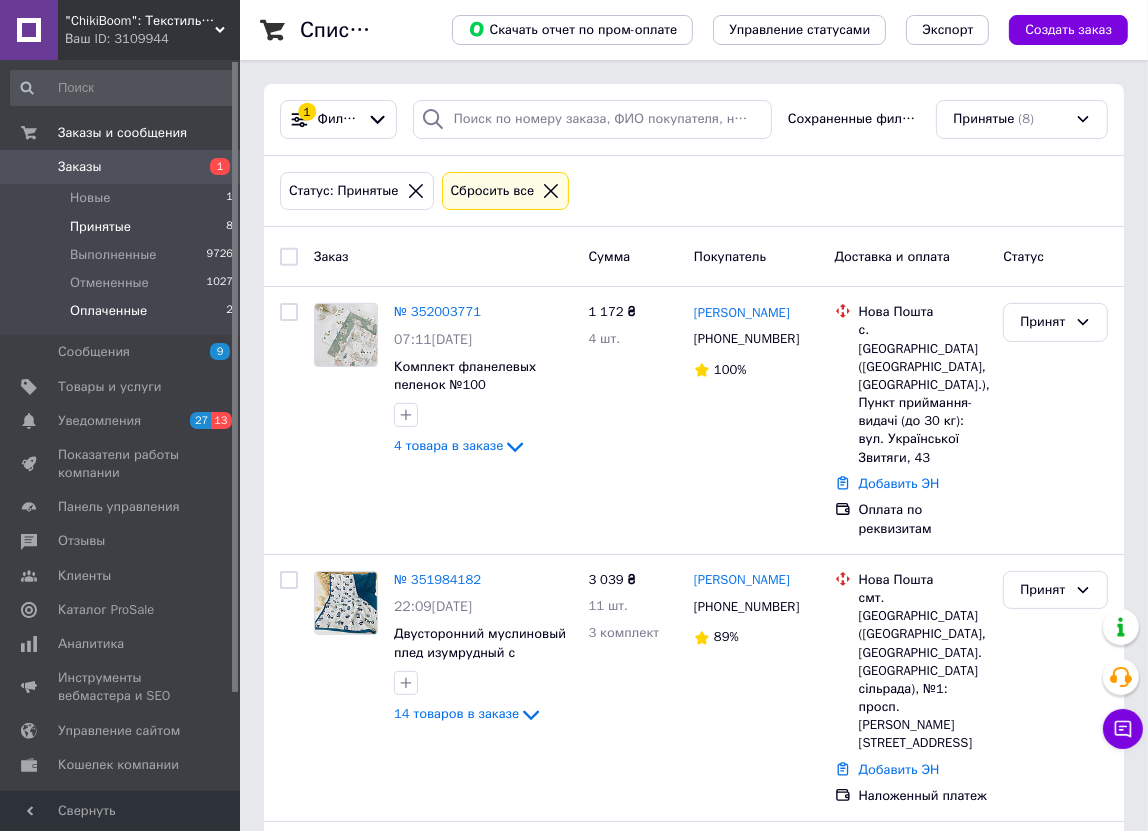 click on "Оплаченные 2" at bounding box center [122, 316] 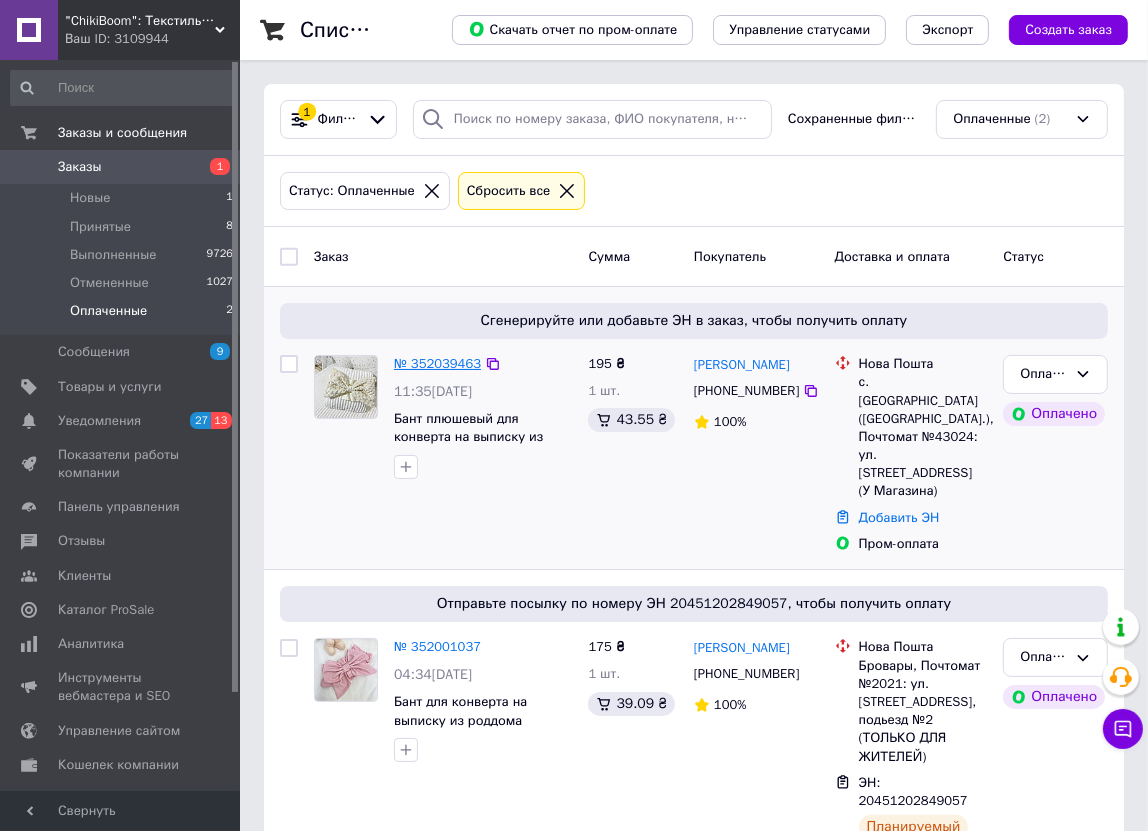 click on "№ 352039463" at bounding box center [437, 363] 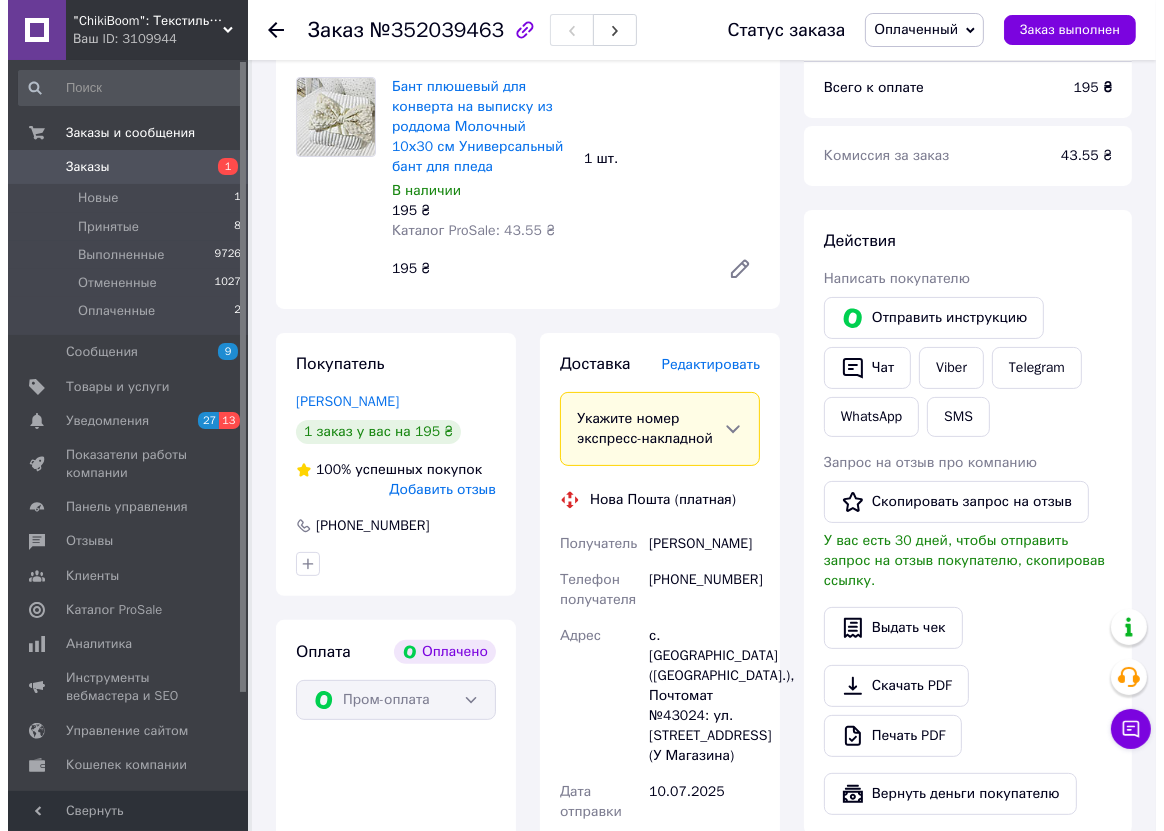 scroll, scrollTop: 454, scrollLeft: 0, axis: vertical 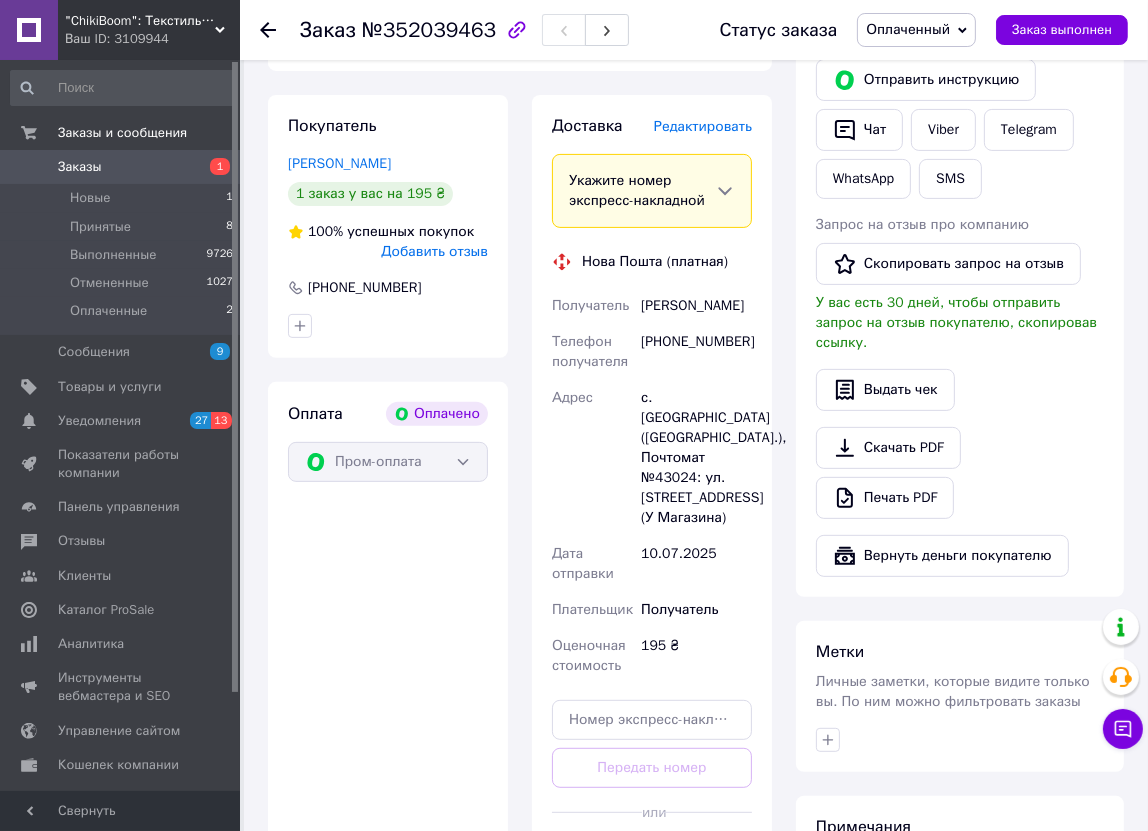 click on "Редактировать" at bounding box center (703, 126) 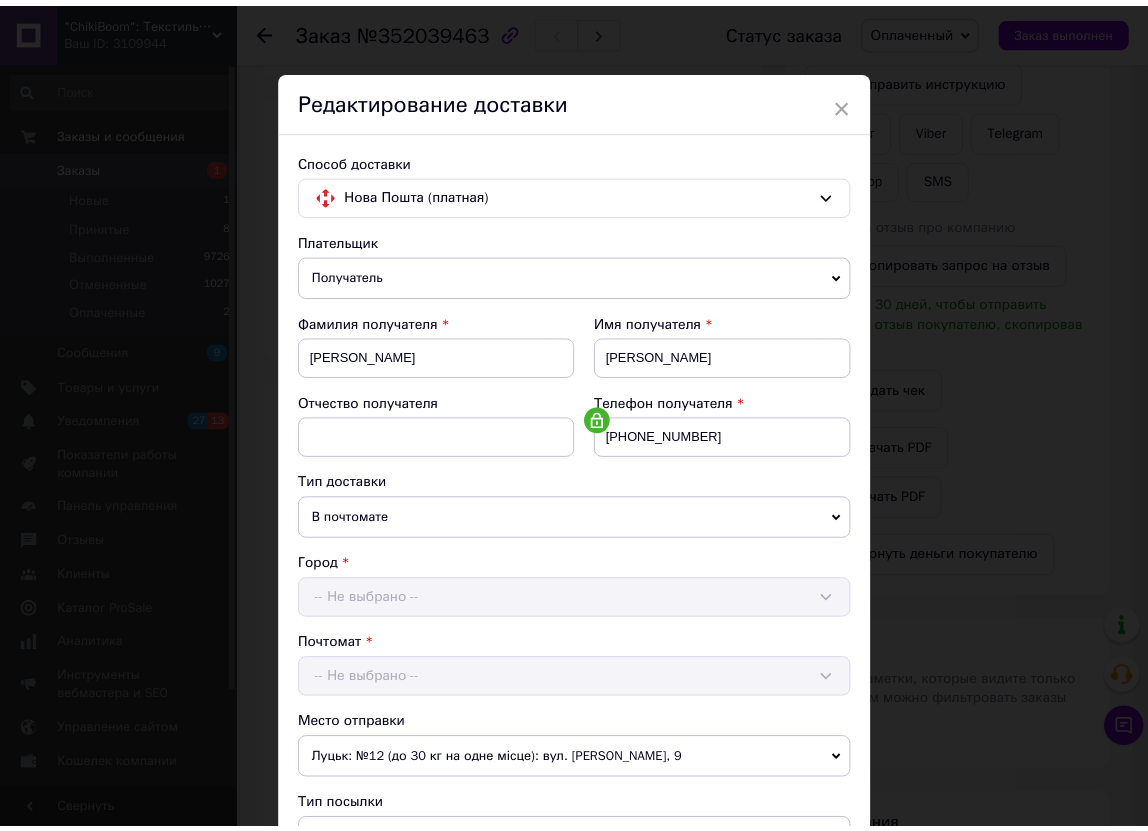 scroll, scrollTop: 494, scrollLeft: 0, axis: vertical 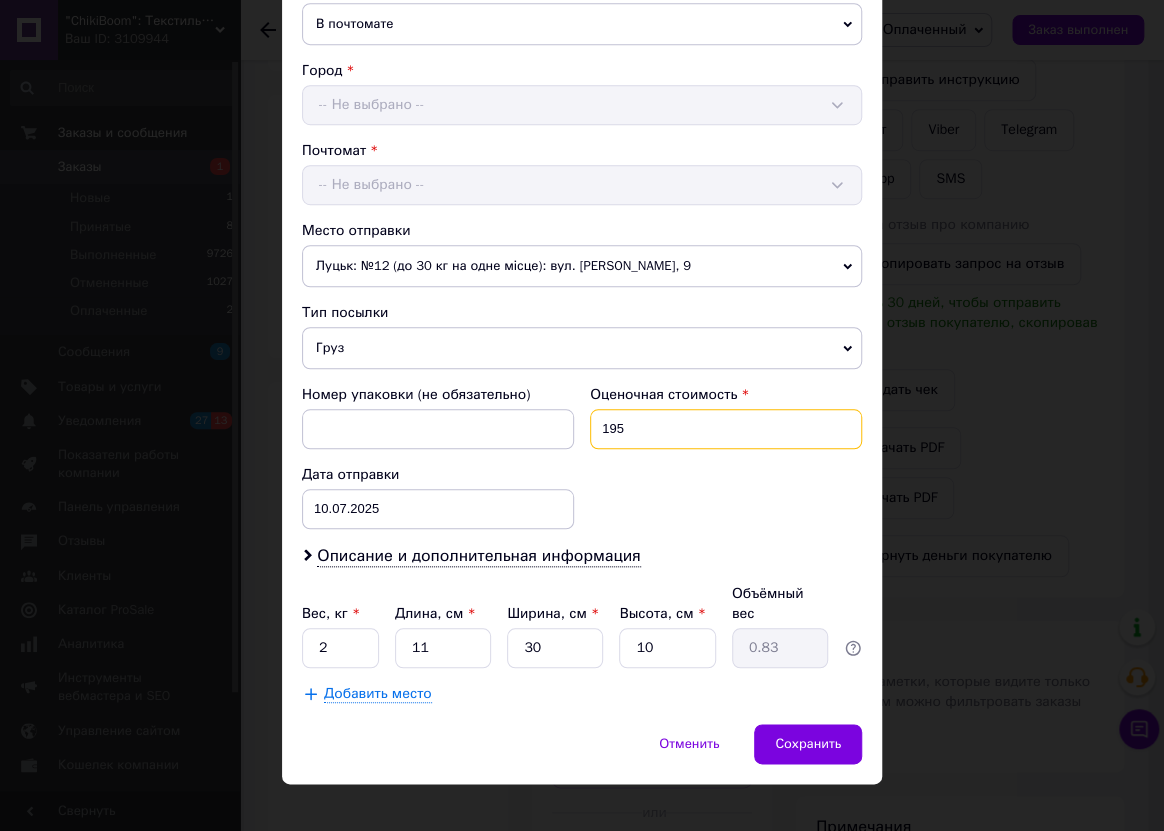 click on "195" at bounding box center [726, 429] 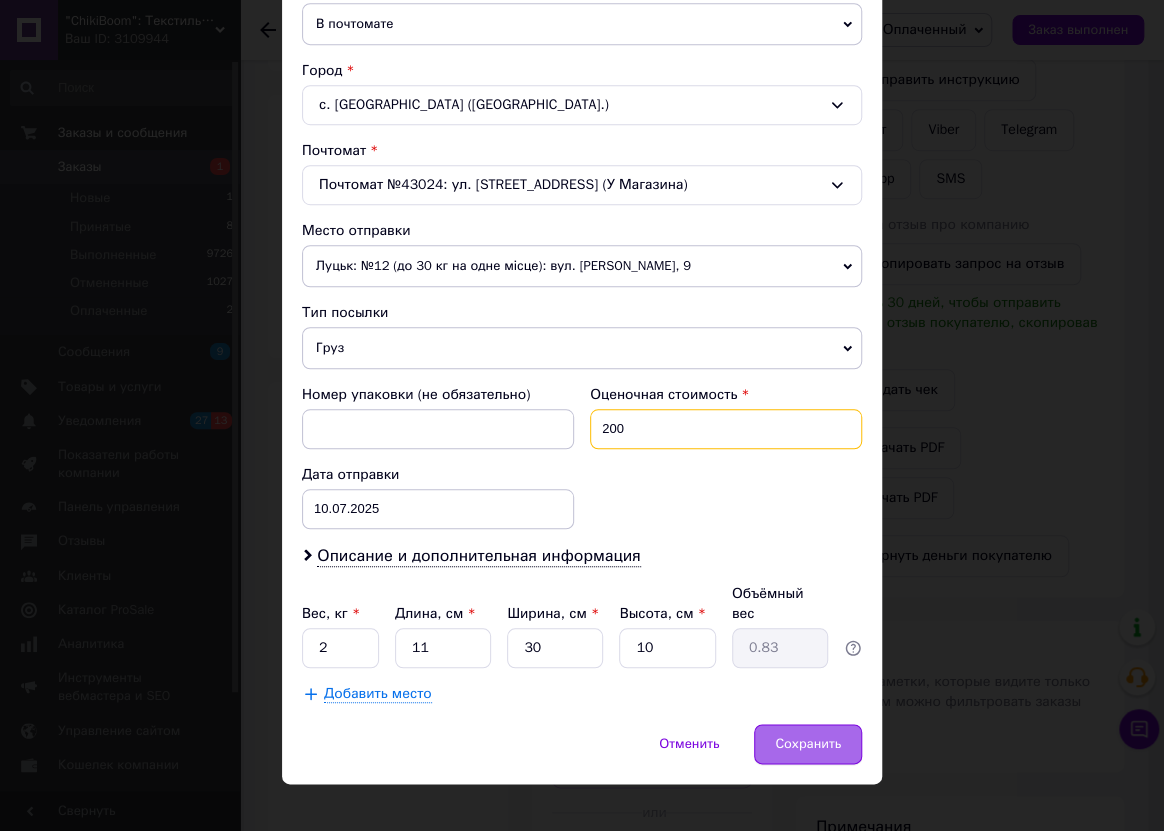 type on "200" 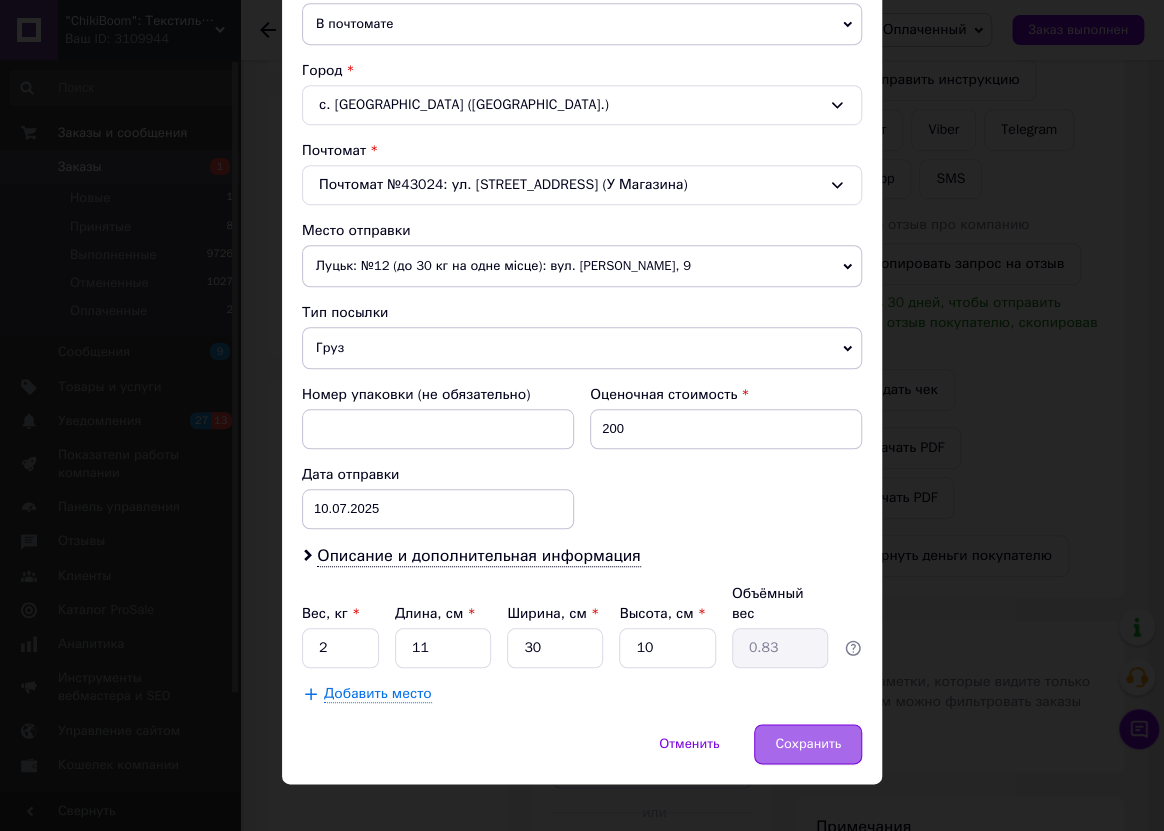 drag, startPoint x: 788, startPoint y: 719, endPoint x: 809, endPoint y: 764, distance: 49.658836 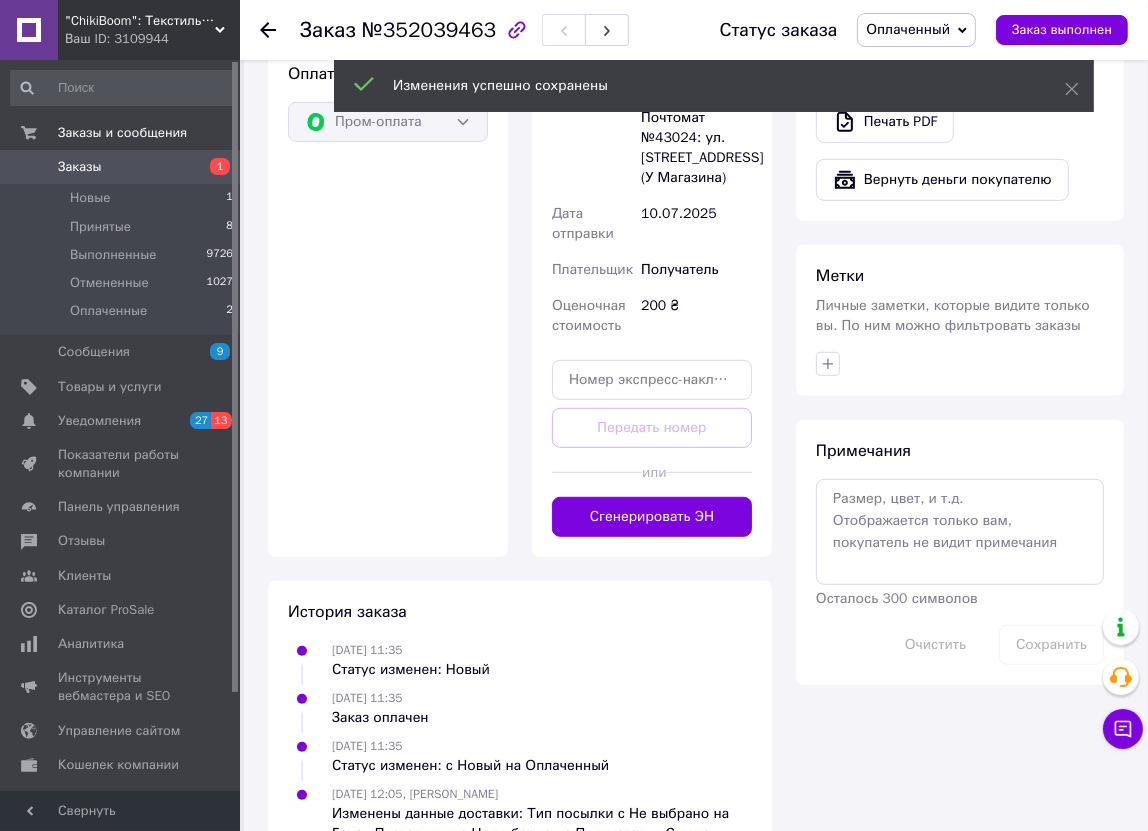 scroll, scrollTop: 1010, scrollLeft: 0, axis: vertical 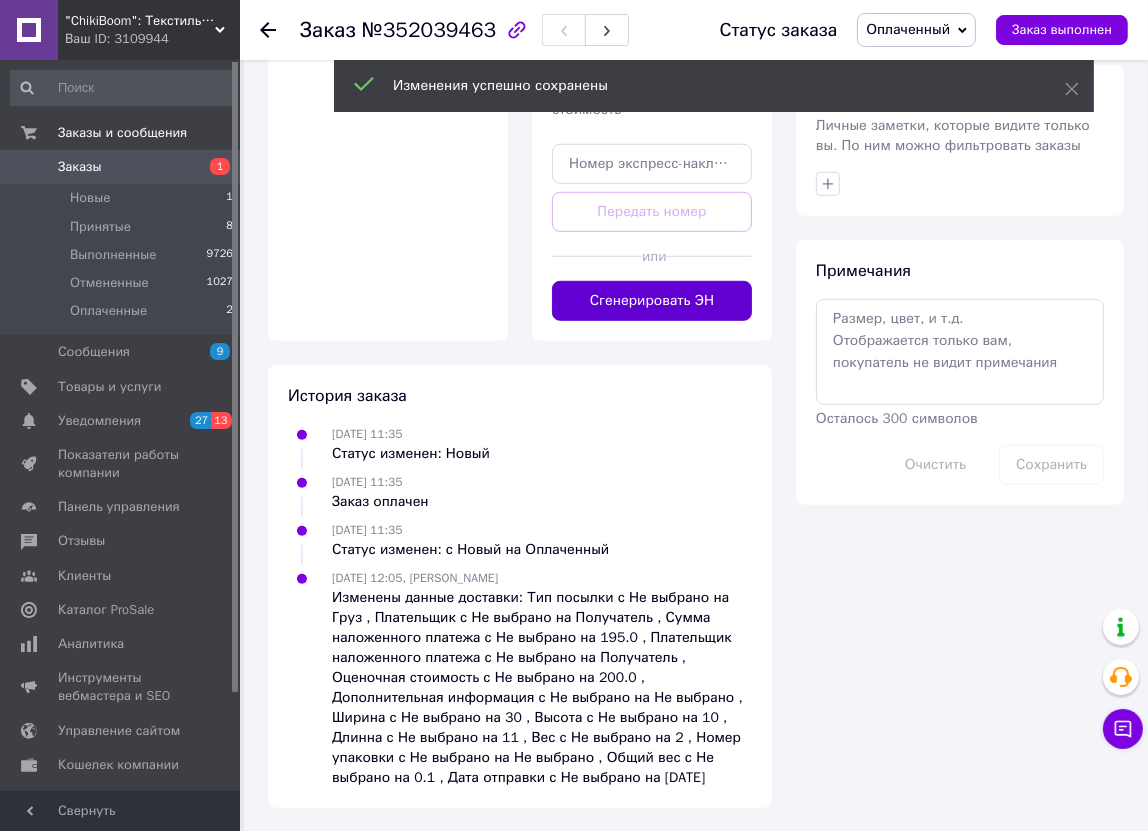click on "Сгенерировать ЭН" at bounding box center [652, 301] 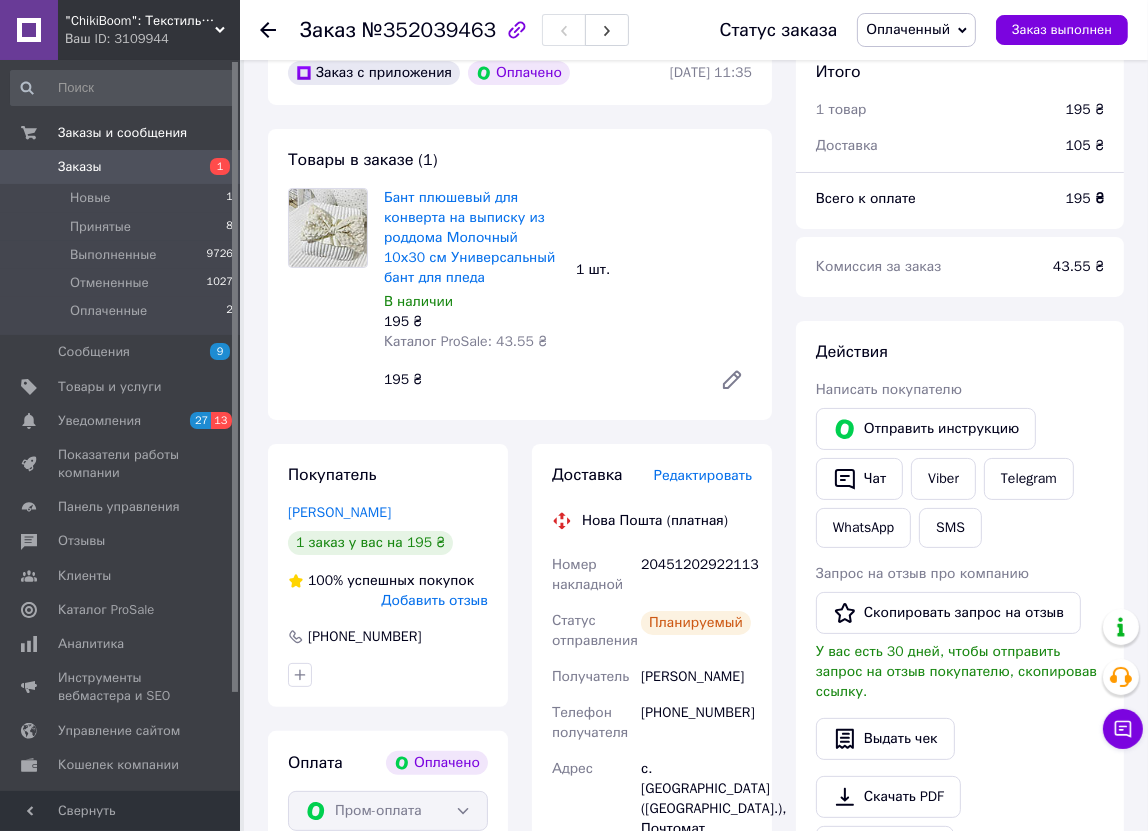 scroll, scrollTop: 545, scrollLeft: 0, axis: vertical 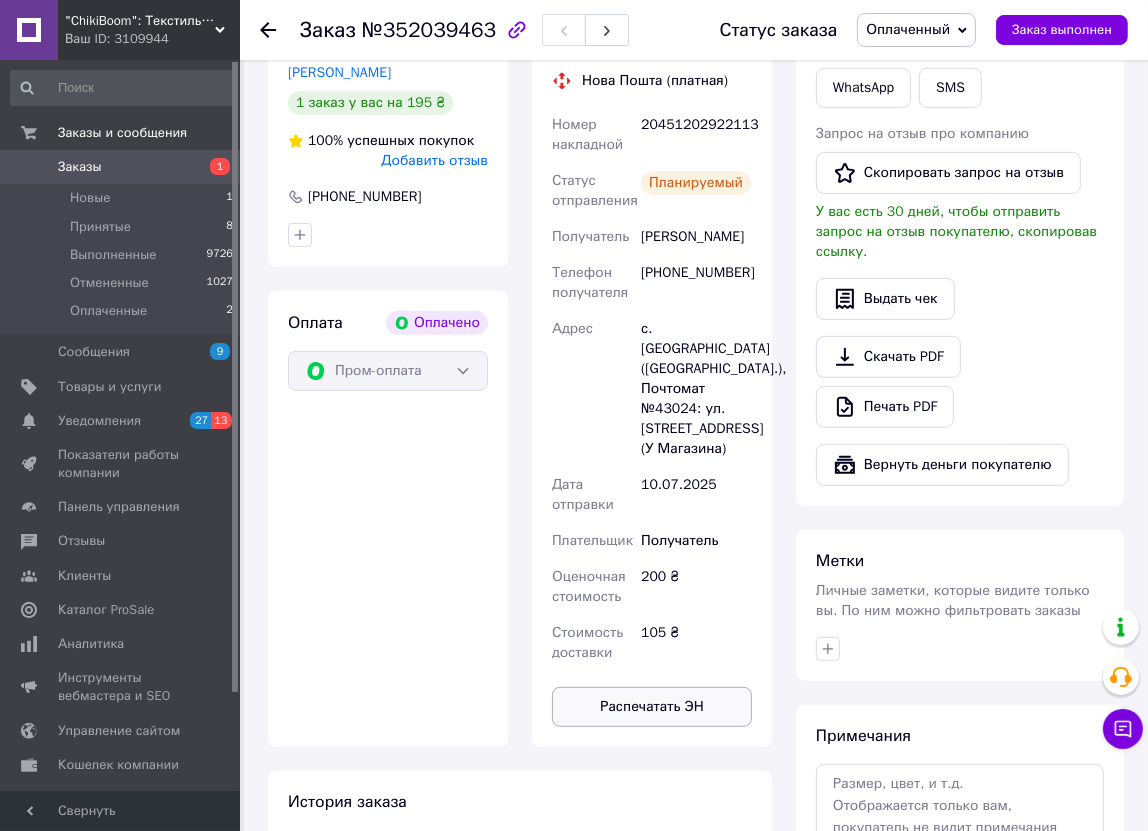 click on "Распечатать ЭН" at bounding box center [652, 707] 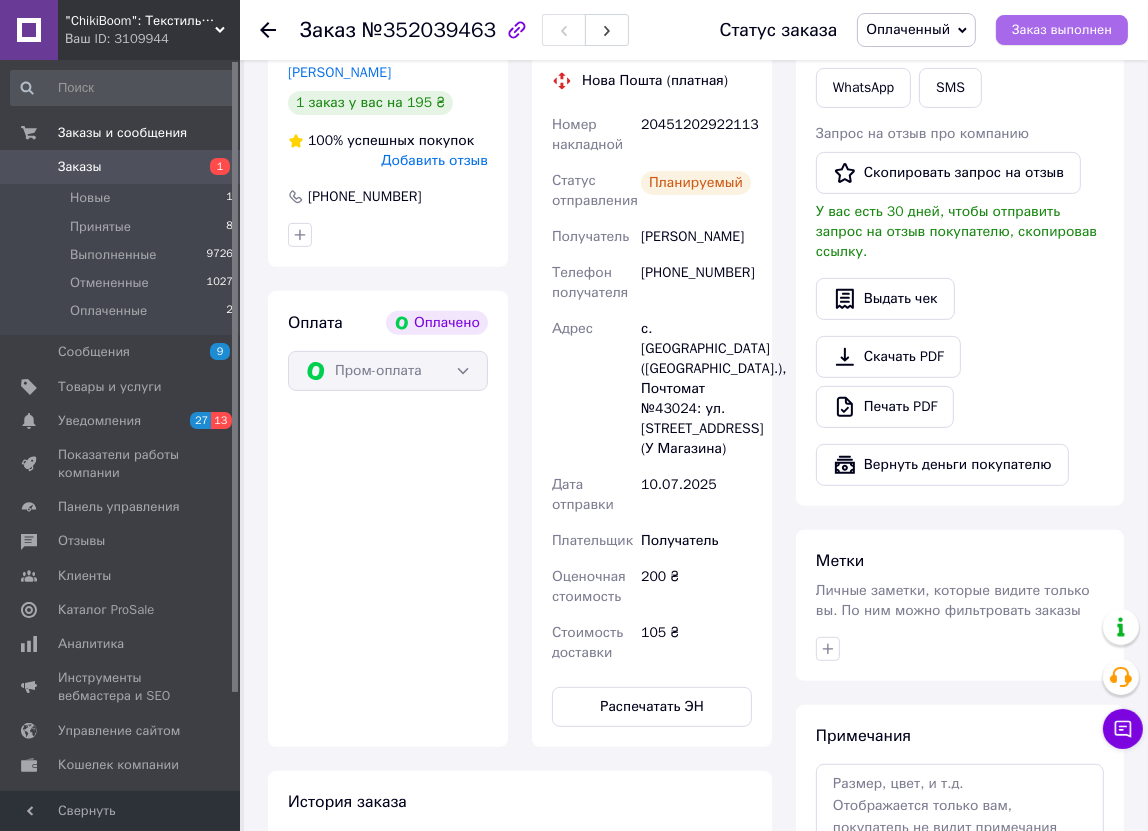 click on "Заказ выполнен" at bounding box center [1062, 30] 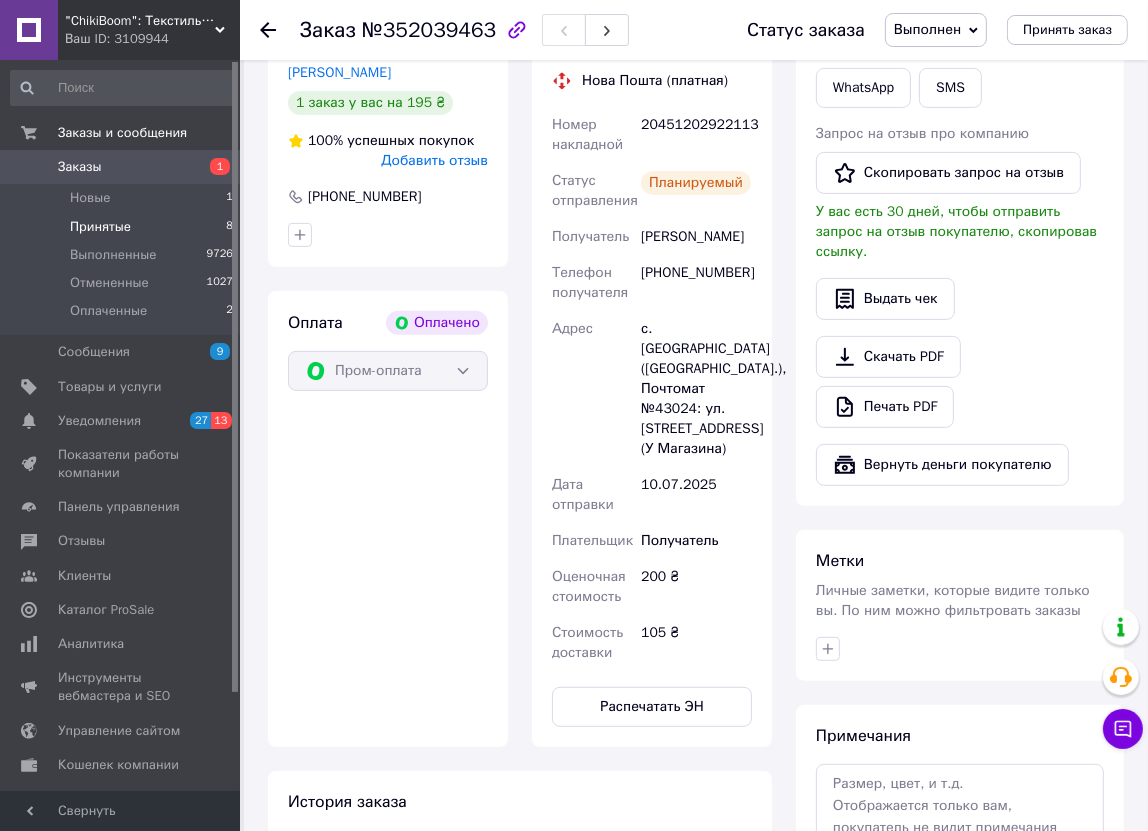 click on "Принятые" at bounding box center [100, 227] 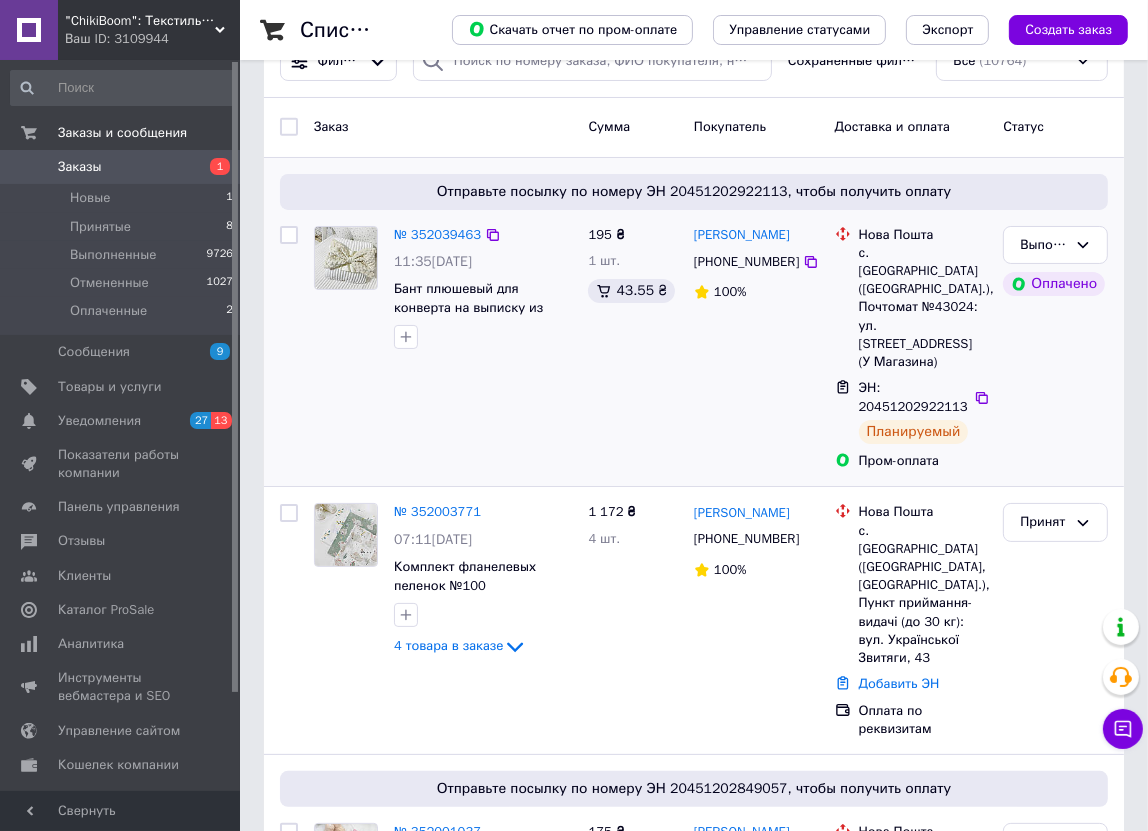 scroll, scrollTop: 90, scrollLeft: 0, axis: vertical 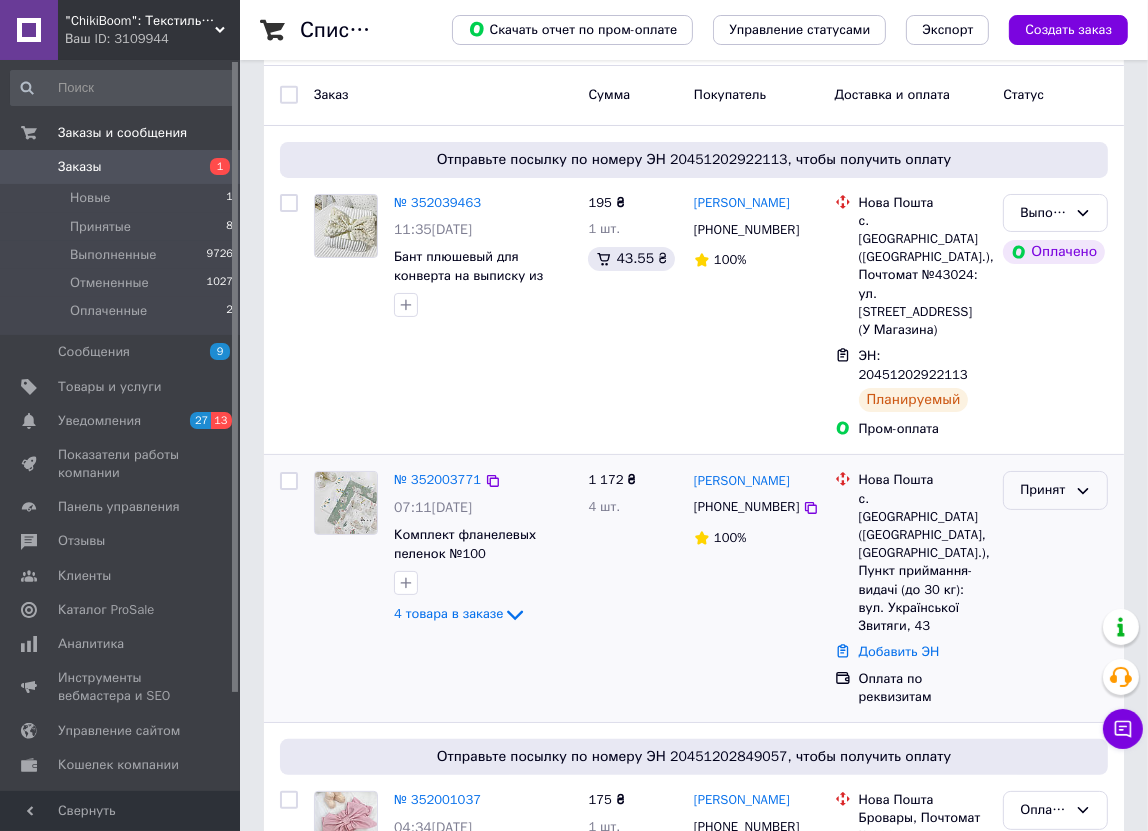 drag, startPoint x: 1065, startPoint y: 454, endPoint x: 1070, endPoint y: 469, distance: 15.811388 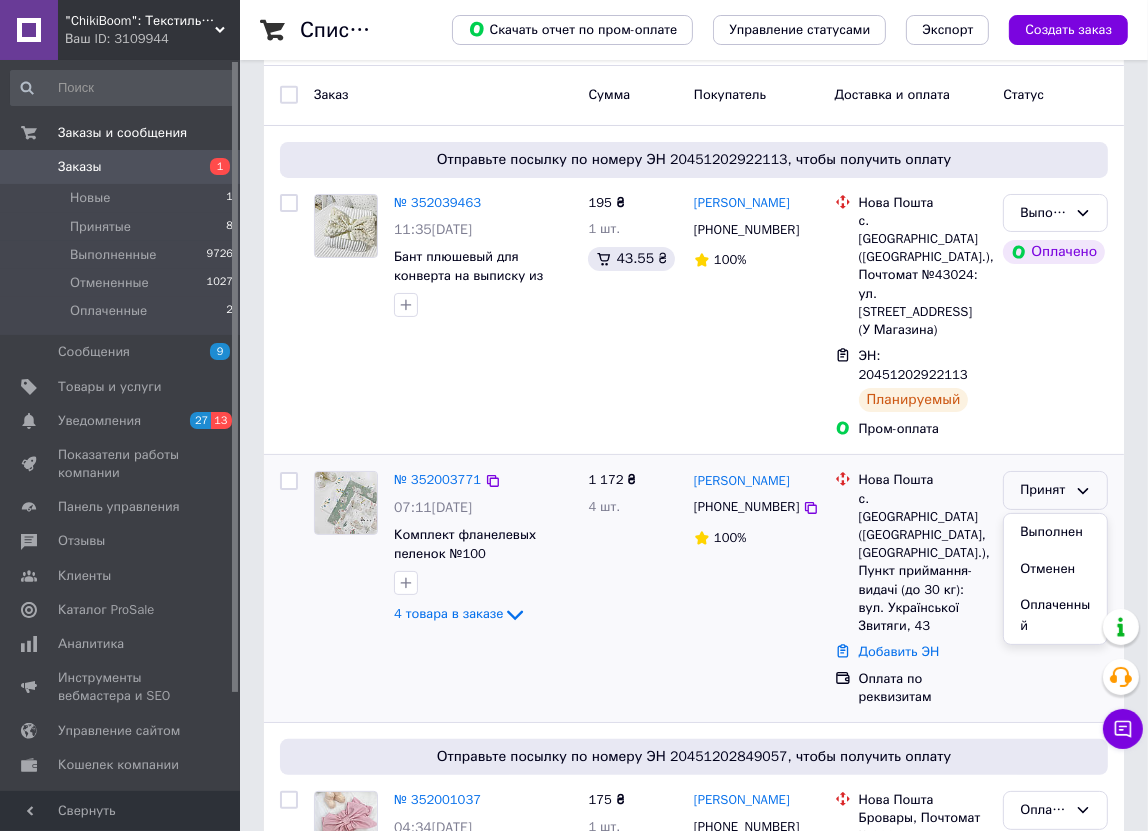 click on "Выполнен" at bounding box center [1055, 532] 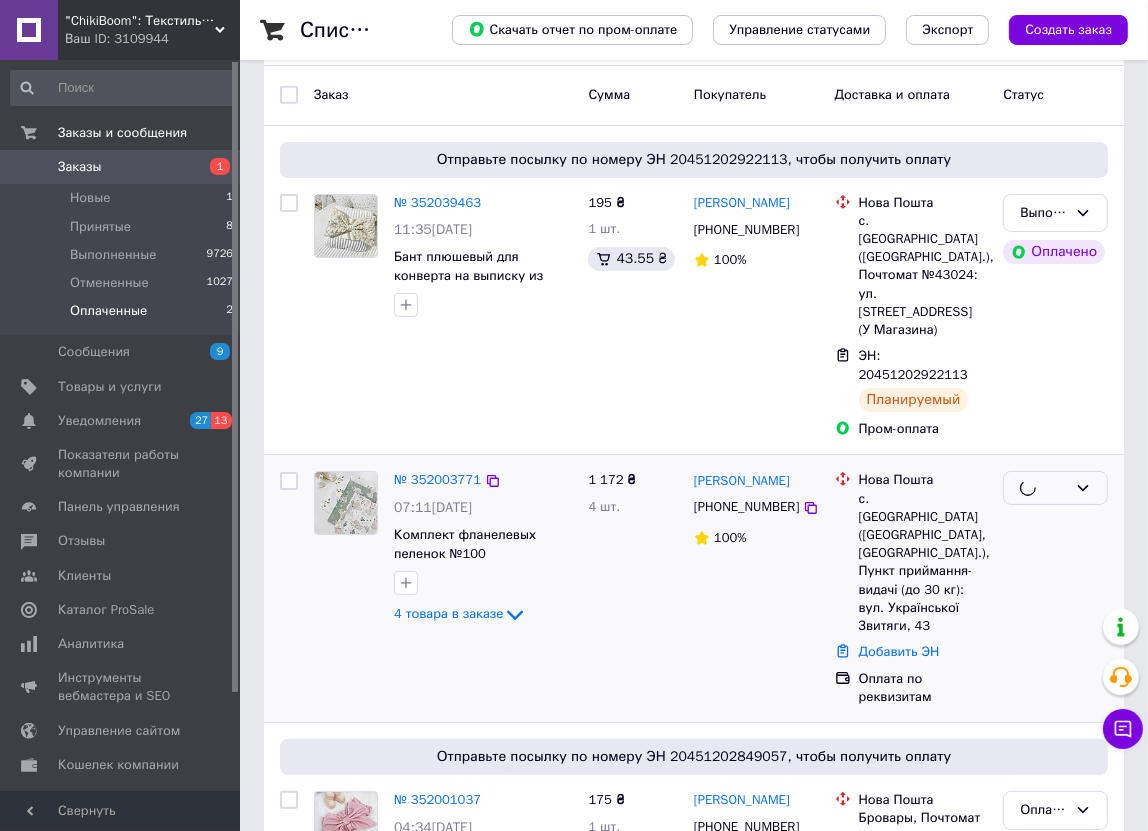 click on "Оплаченные 2" at bounding box center [122, 316] 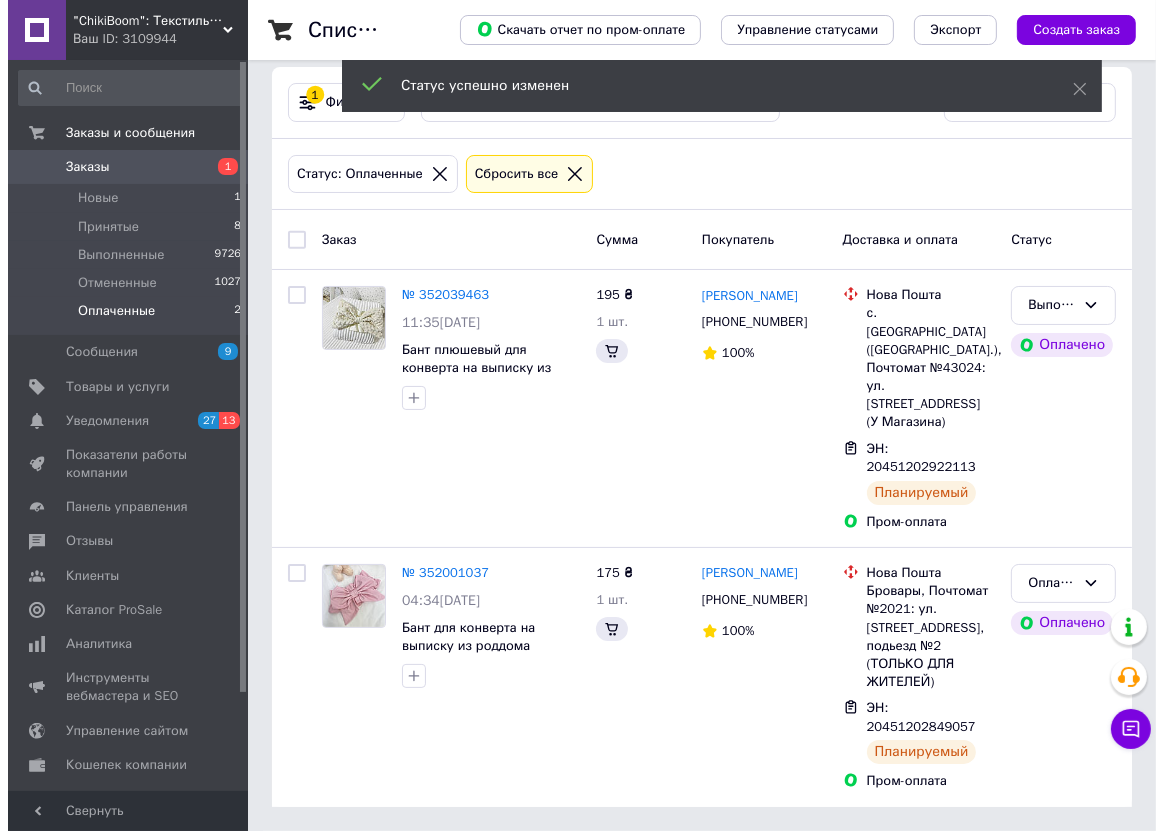 scroll, scrollTop: 0, scrollLeft: 0, axis: both 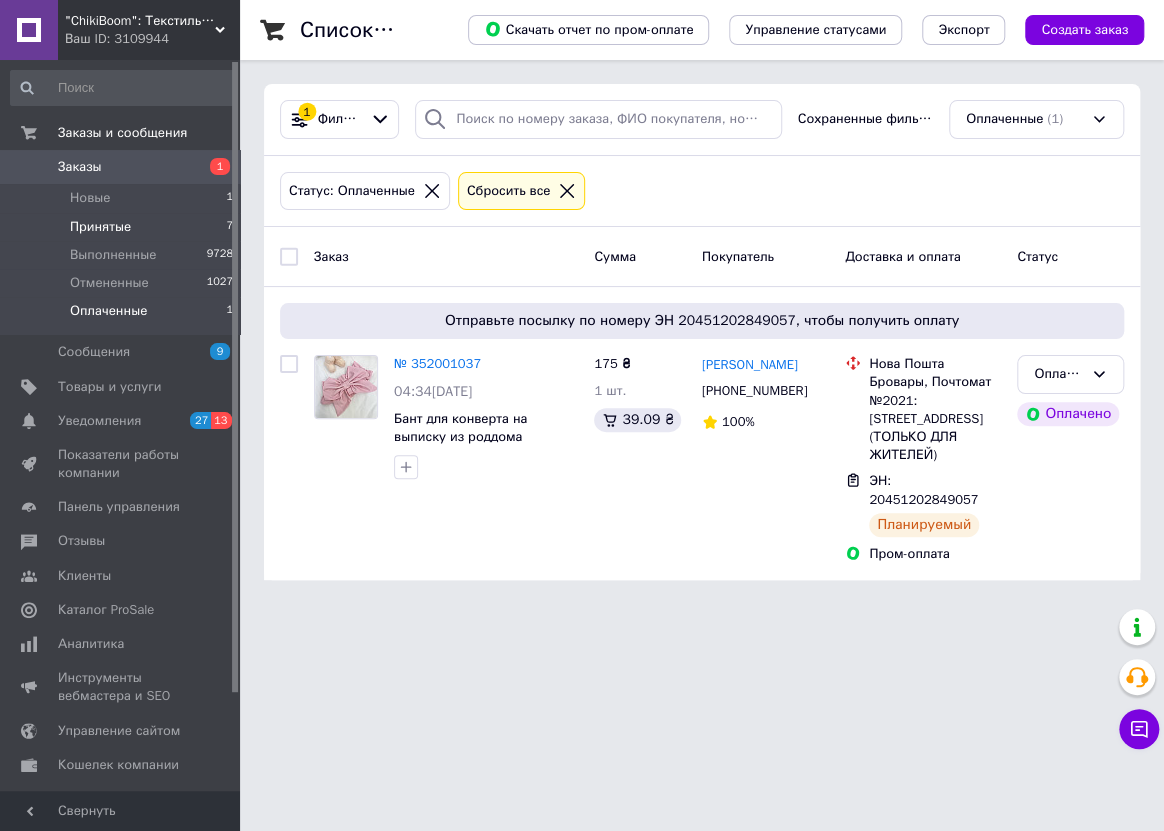 click on "Принятые 7" at bounding box center [122, 227] 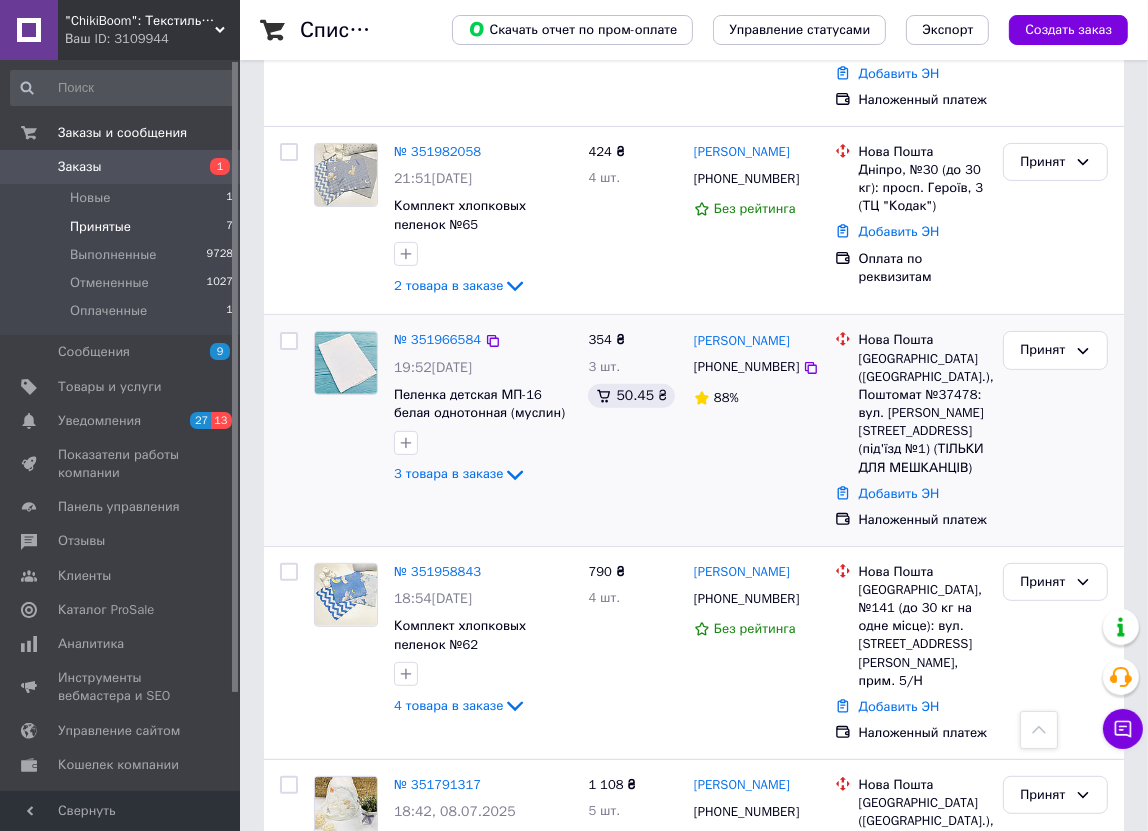 scroll, scrollTop: 409, scrollLeft: 0, axis: vertical 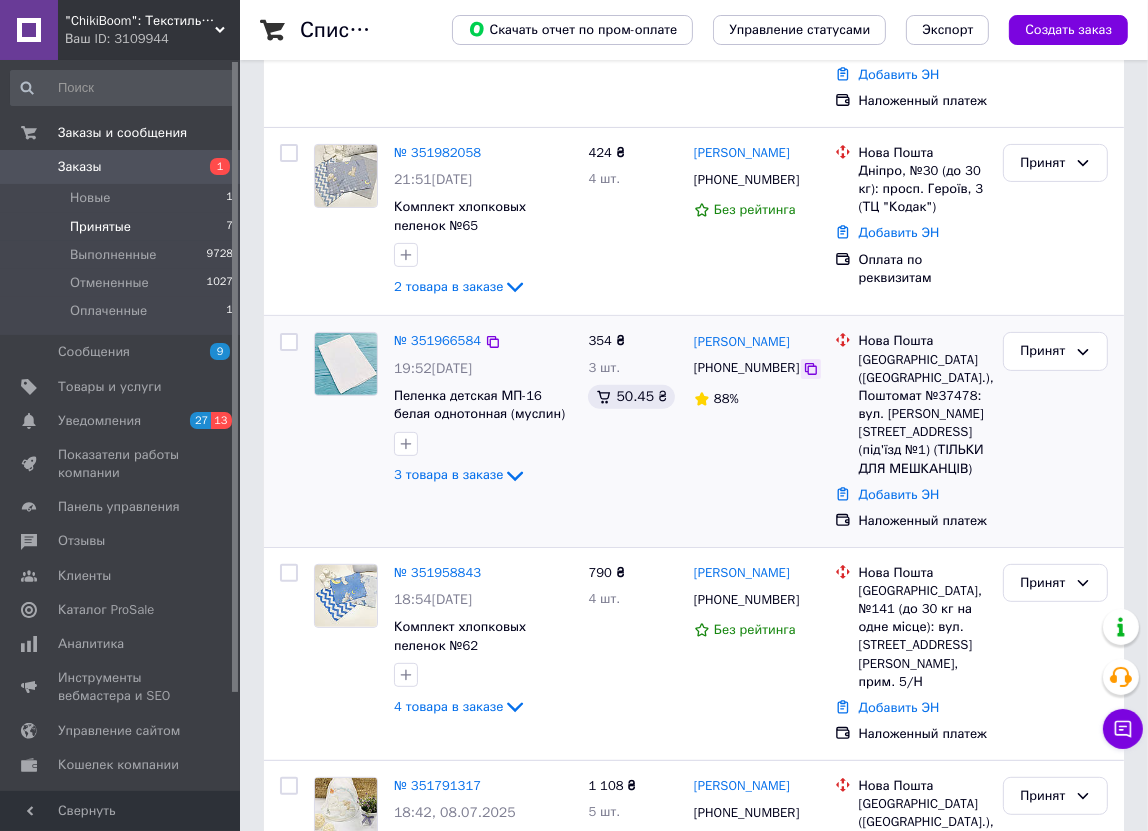 click 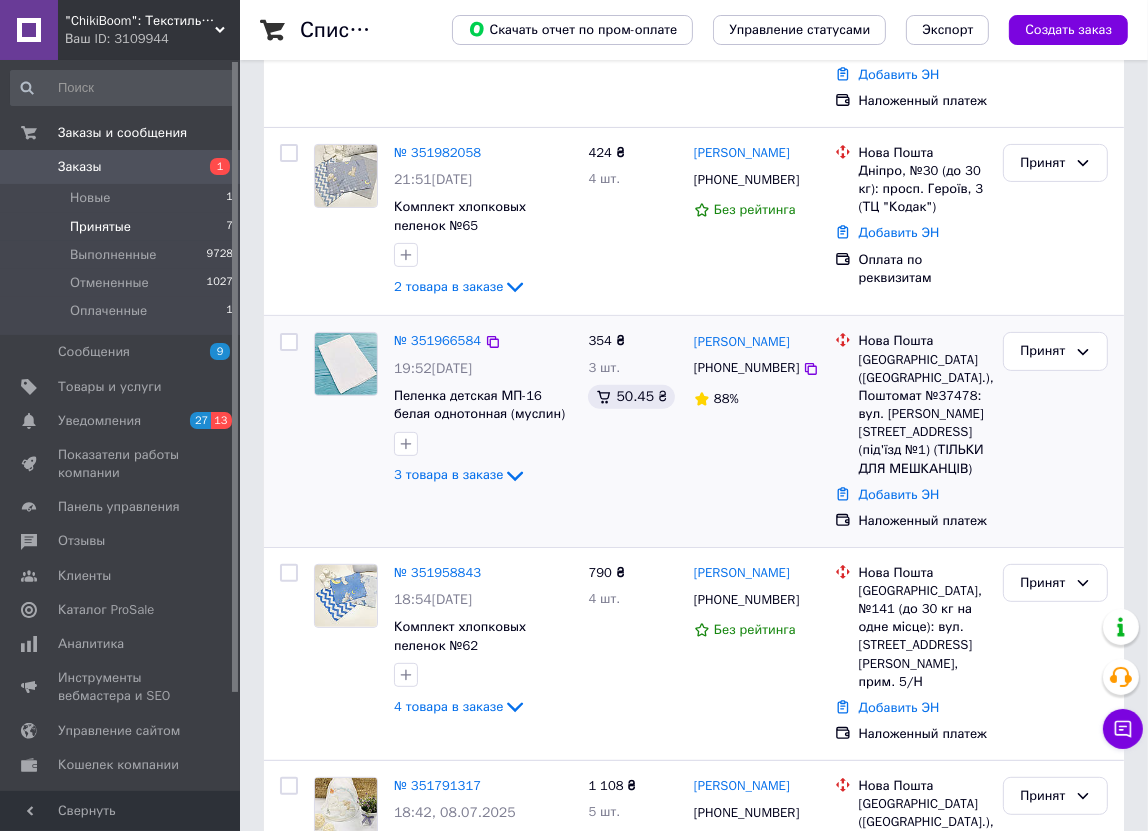 click on "88%" at bounding box center [756, 399] 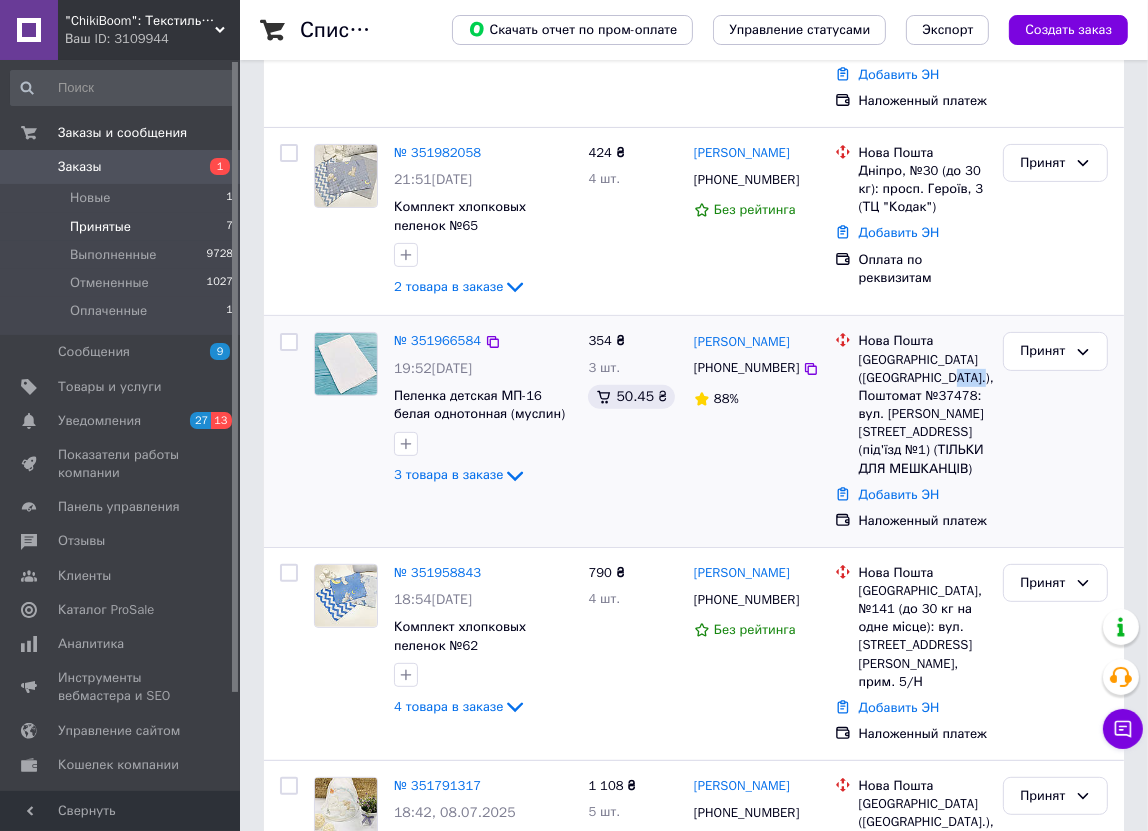 drag, startPoint x: 970, startPoint y: 340, endPoint x: 939, endPoint y: 345, distance: 31.400637 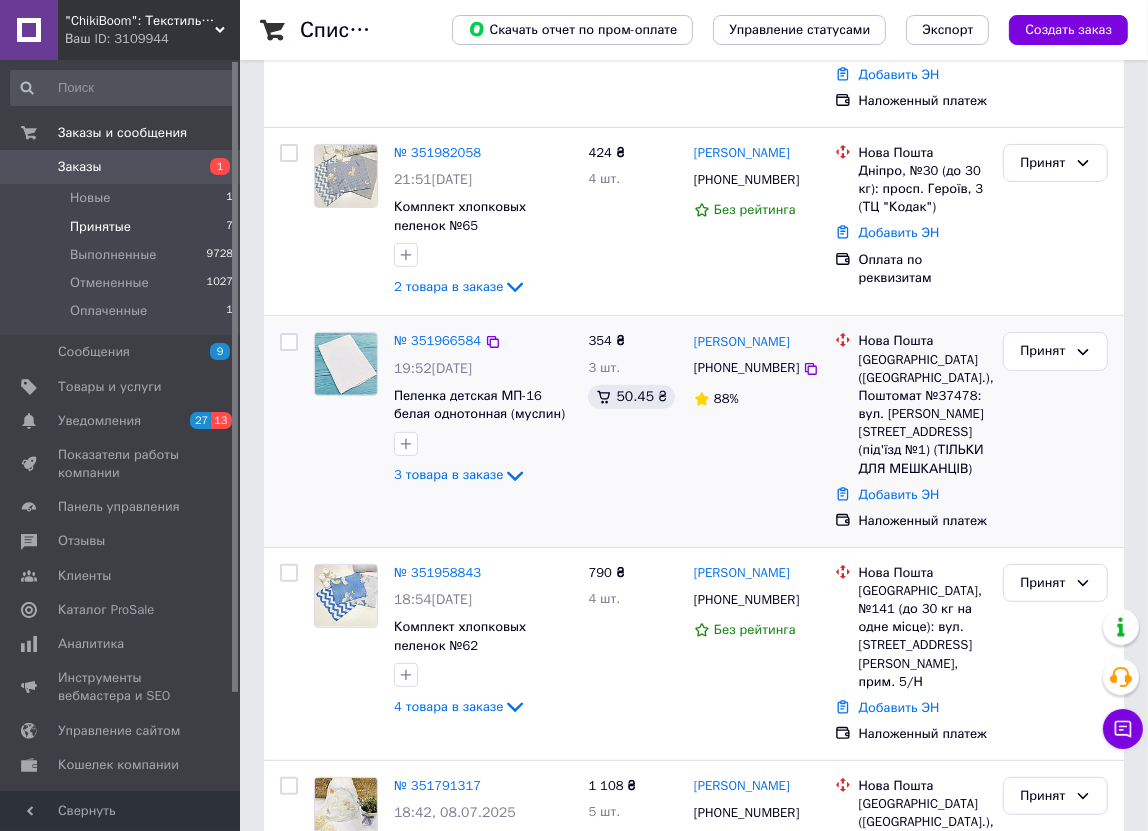 click on "[PHONE_NUMBER]" at bounding box center (746, 367) 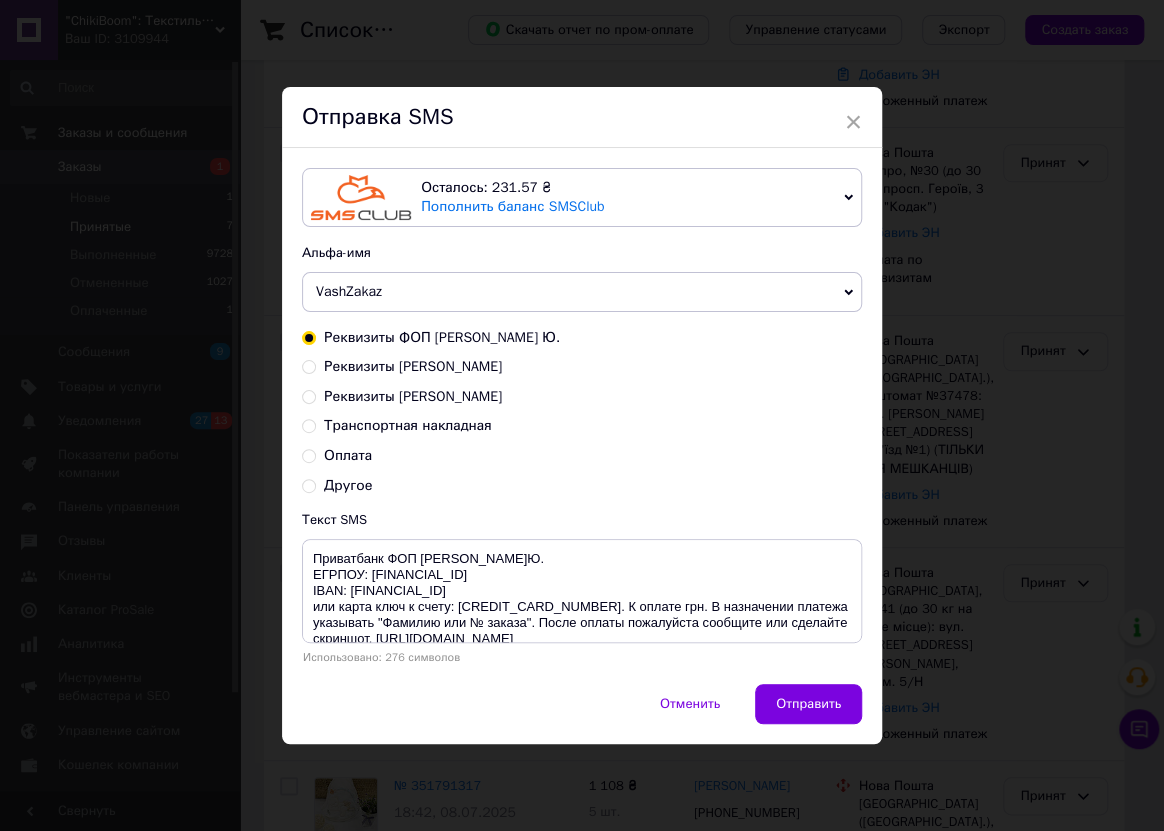 click on "Транспортная накладная" at bounding box center [408, 425] 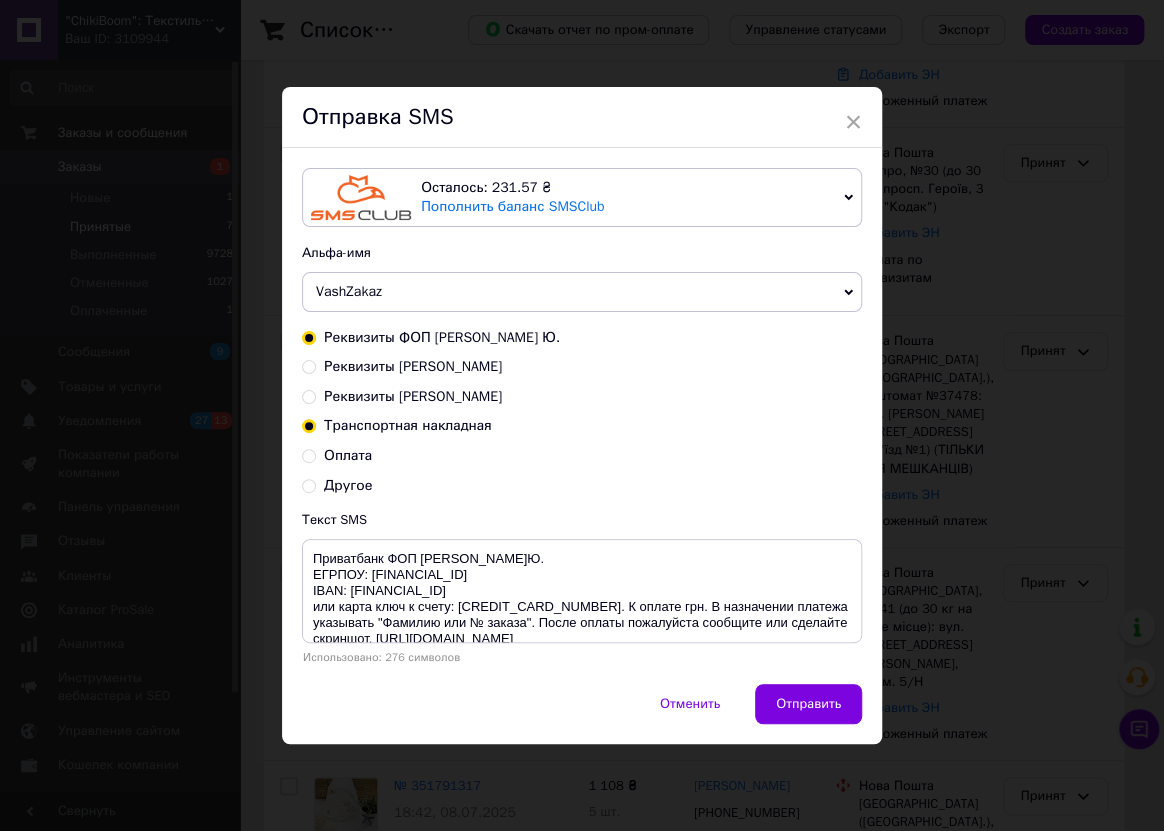 radio on "true" 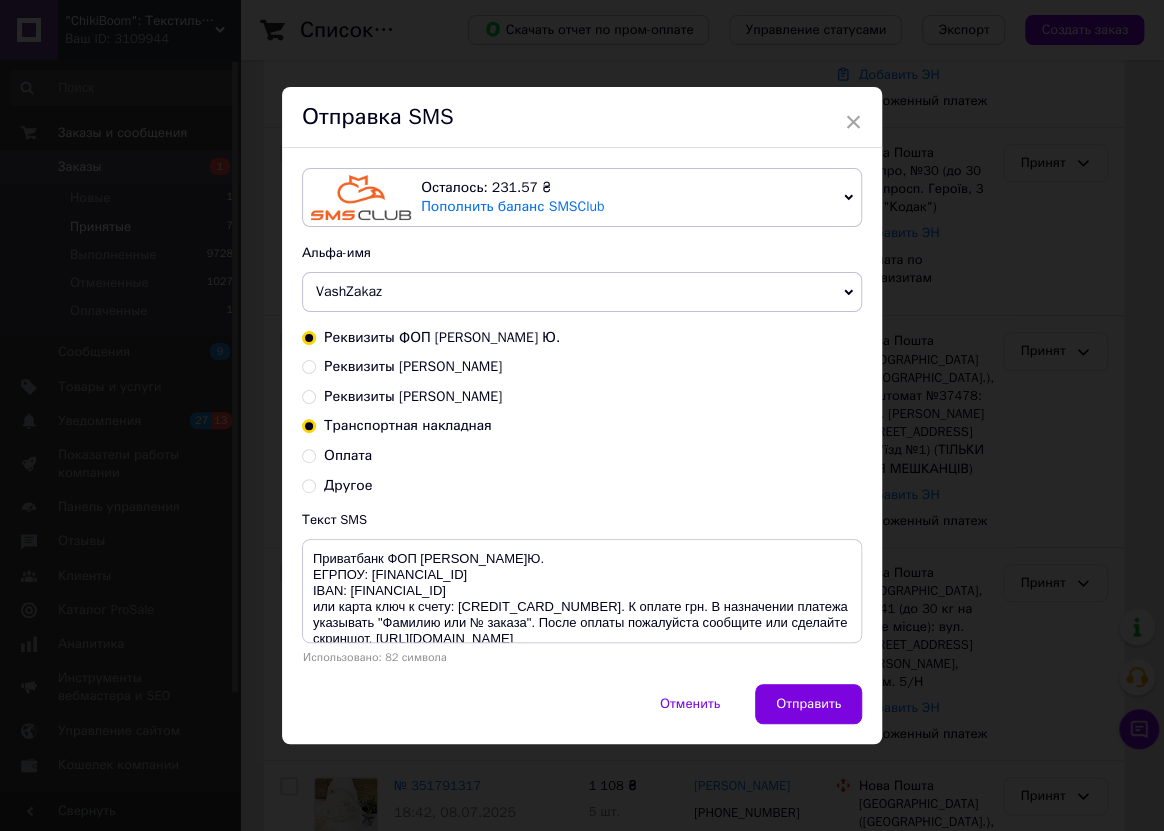 radio on "false" 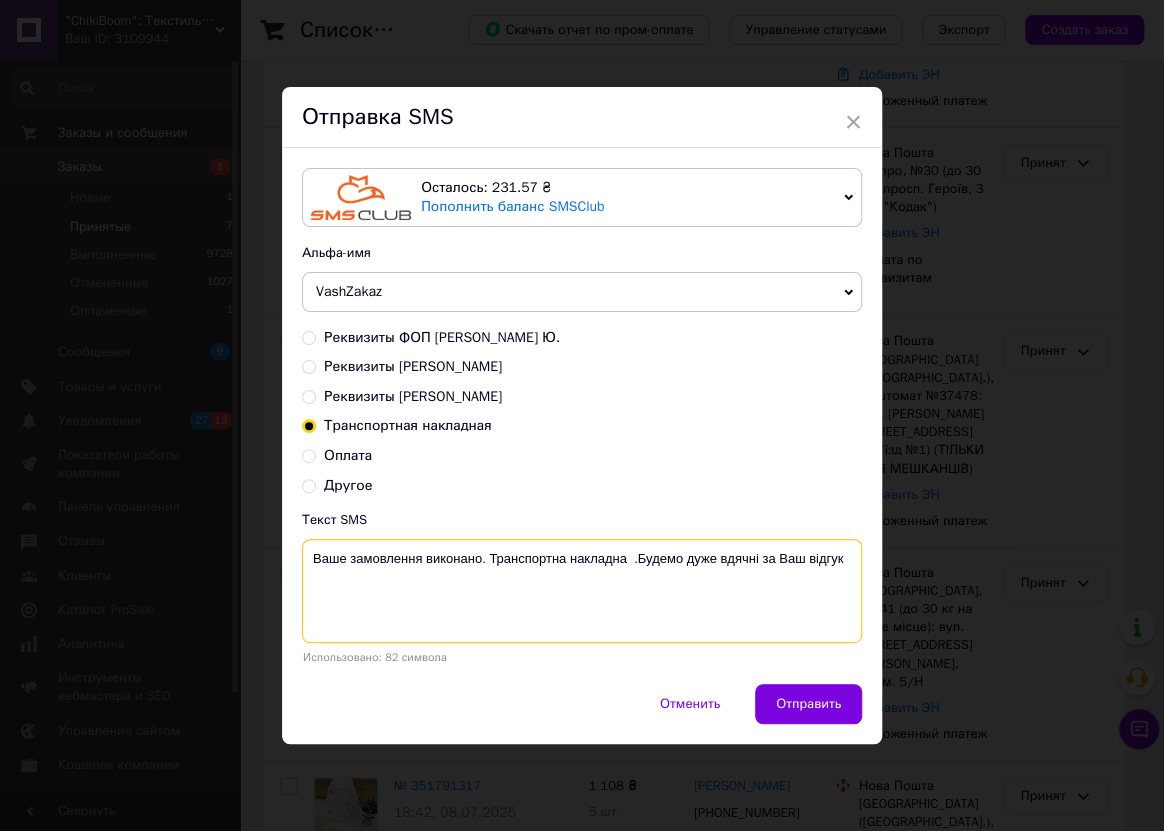 click on "Ваше замовлення виконано. Транспортна накладна  .Будемо дуже вдячні за Ваш відгук" at bounding box center (582, 591) 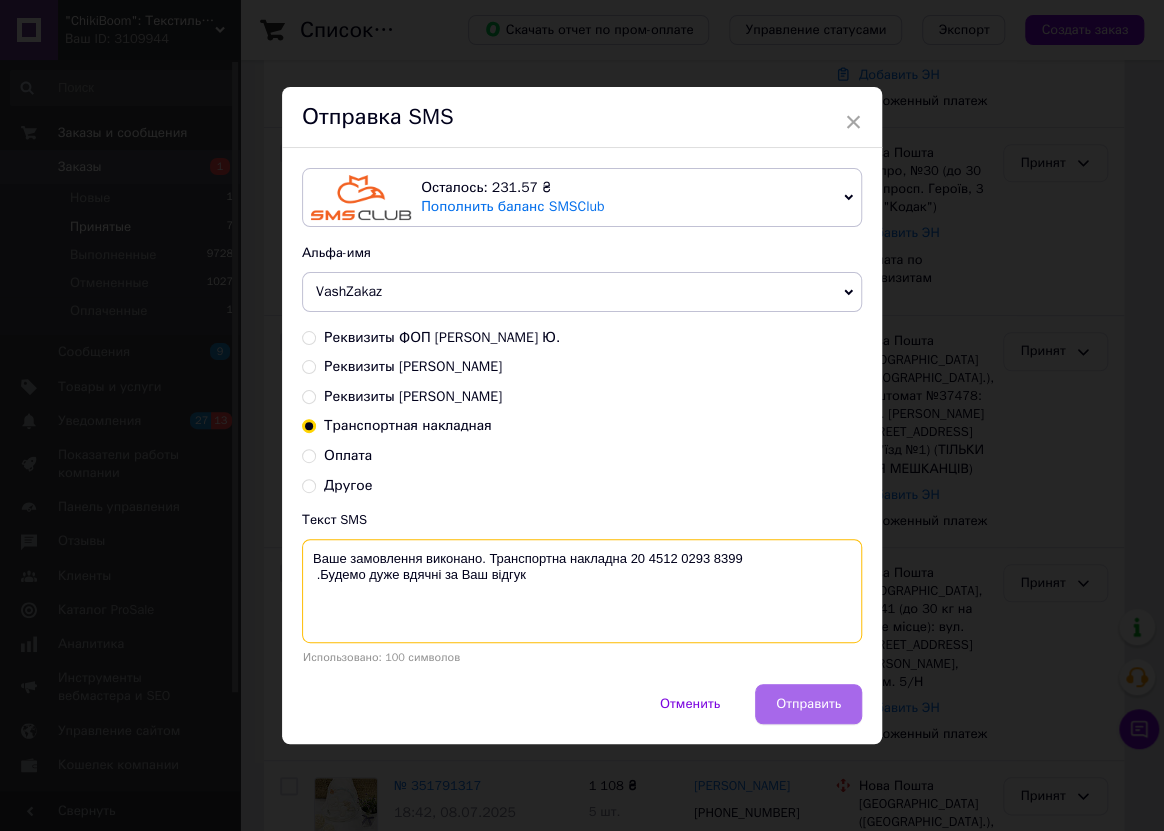 type on "Ваше замовлення виконано. Транспортна накладна 20 4512 0293 8399
.Будемо дуже вдячні за Ваш відгук" 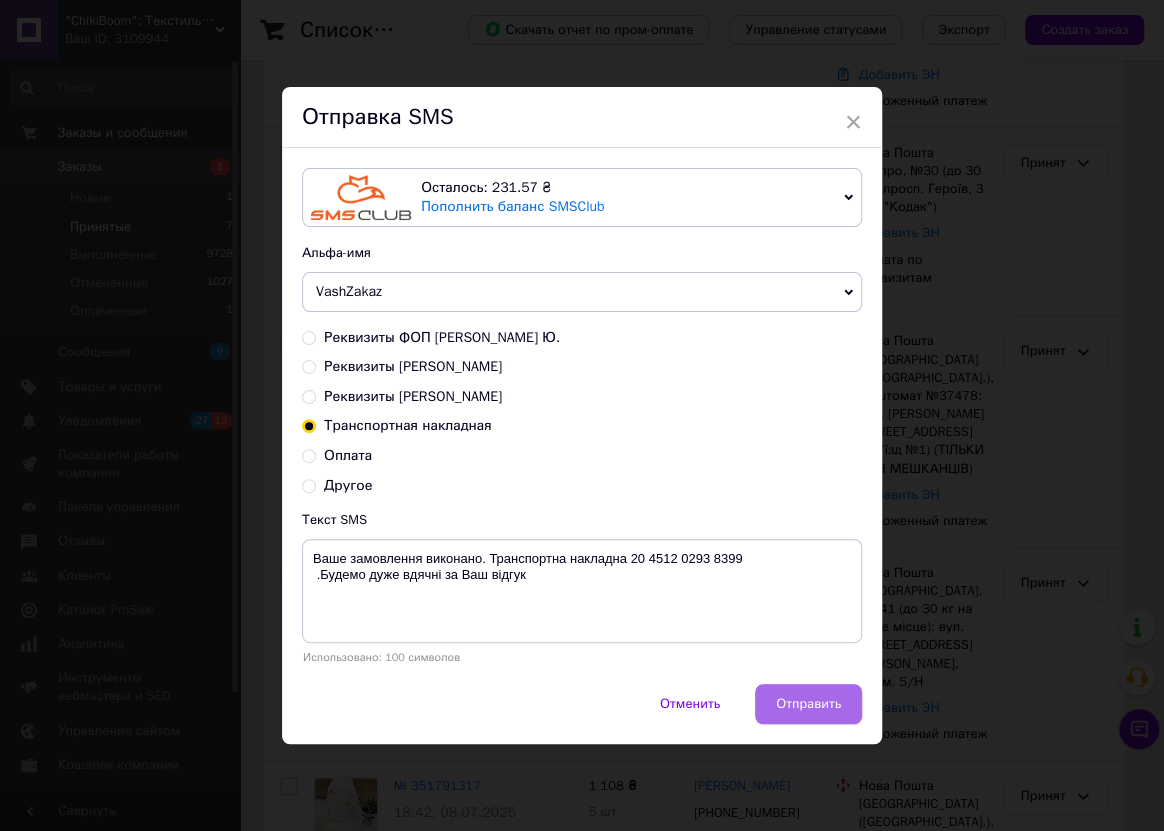 click on "Отправить" at bounding box center (808, 704) 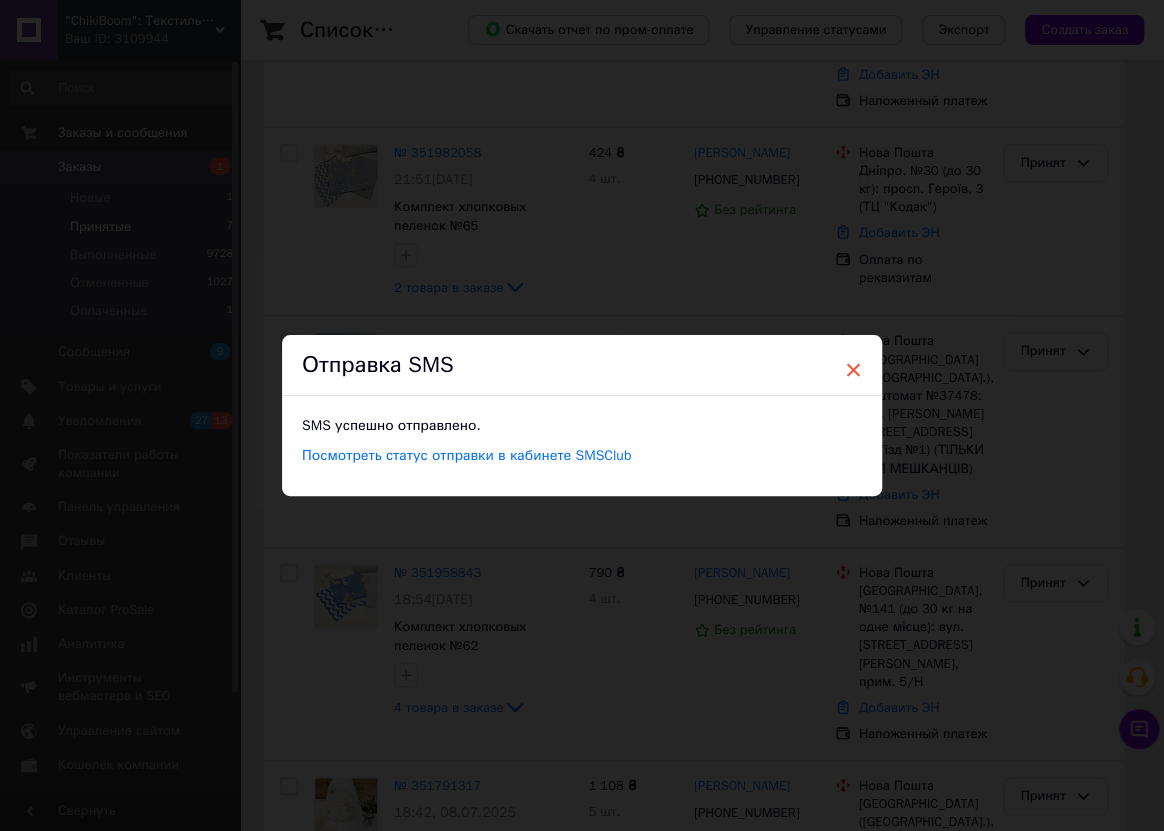 click on "×" at bounding box center (853, 370) 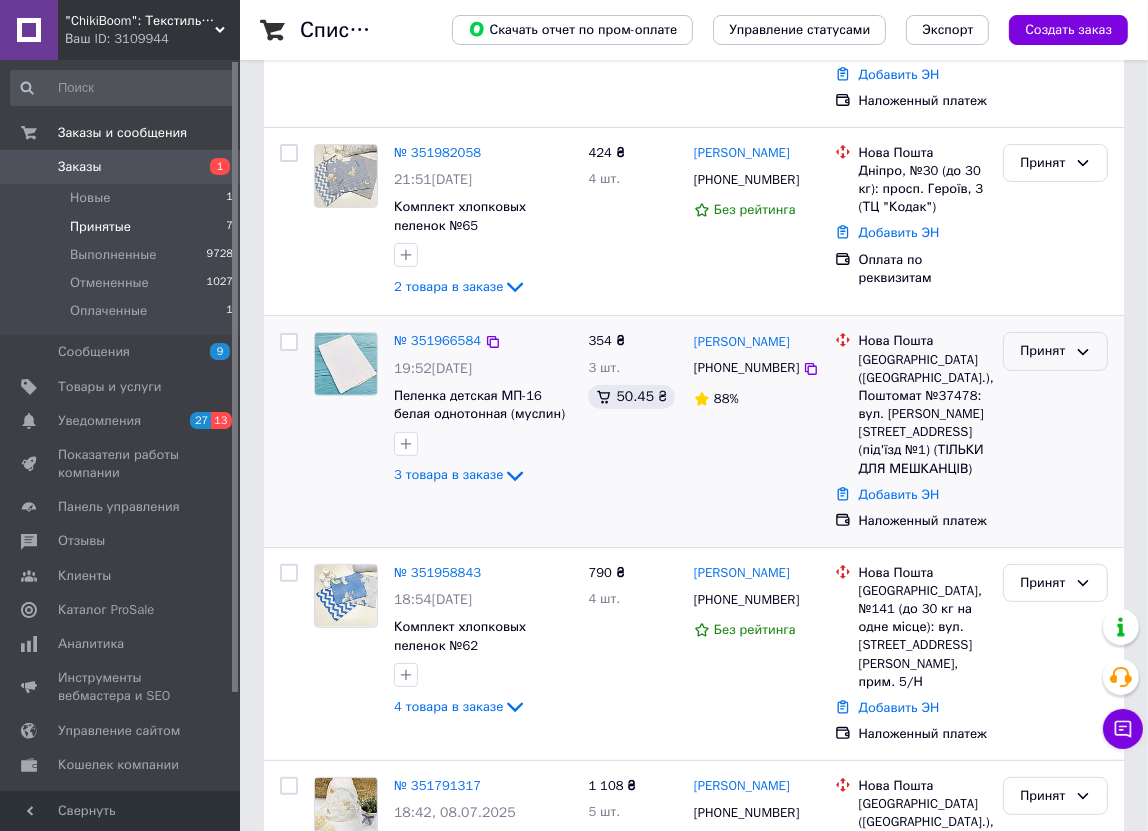 click on "Принят" at bounding box center (1055, 351) 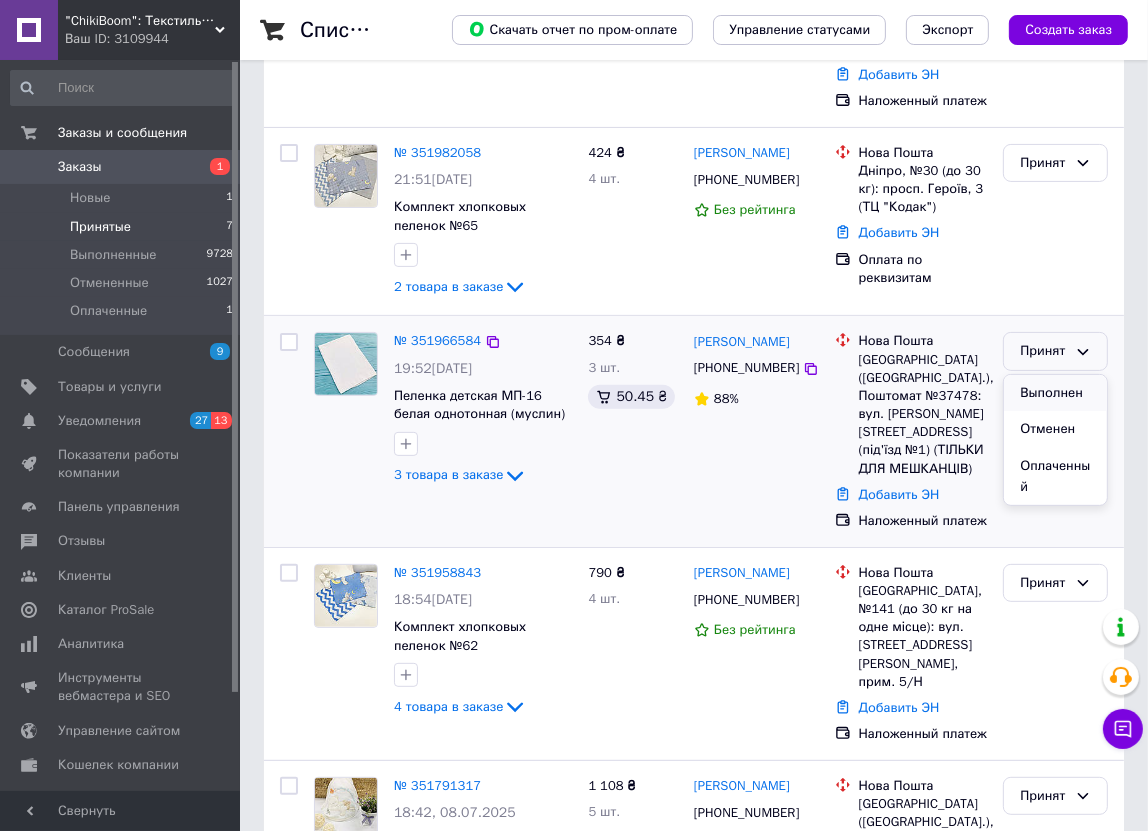 click on "Выполнен" at bounding box center (1055, 393) 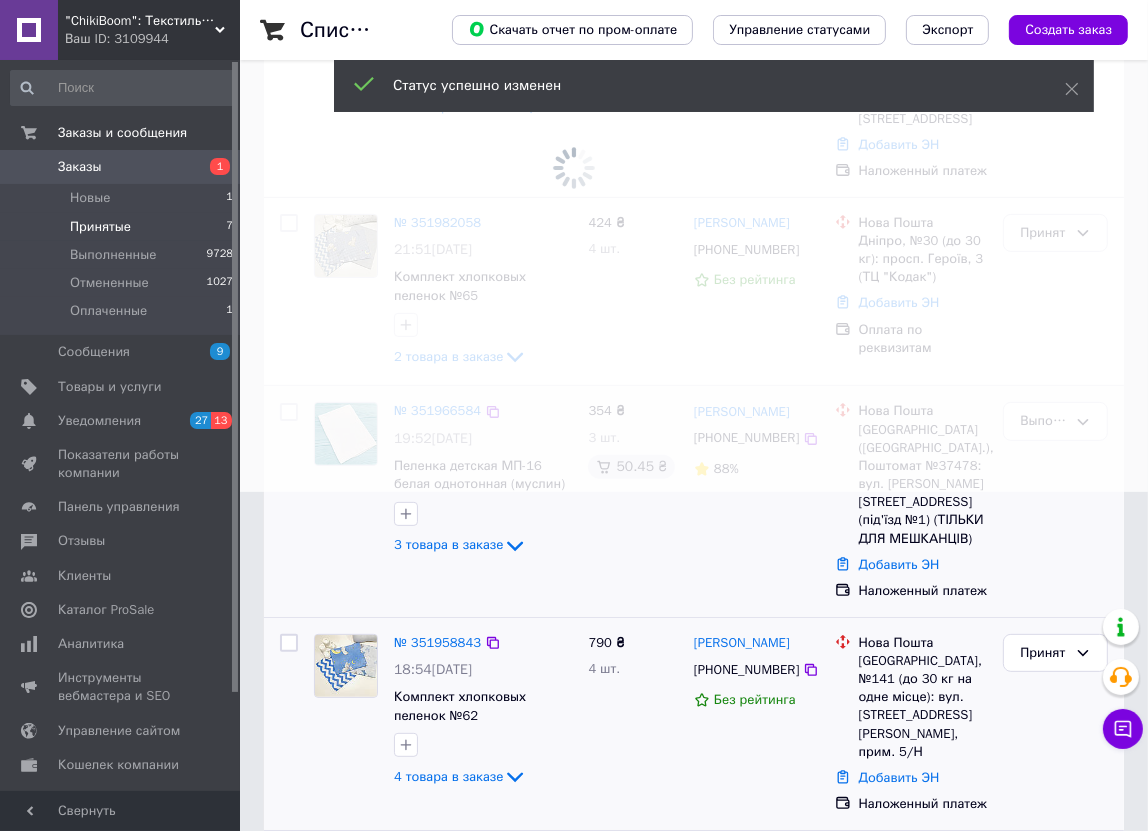 scroll, scrollTop: 318, scrollLeft: 0, axis: vertical 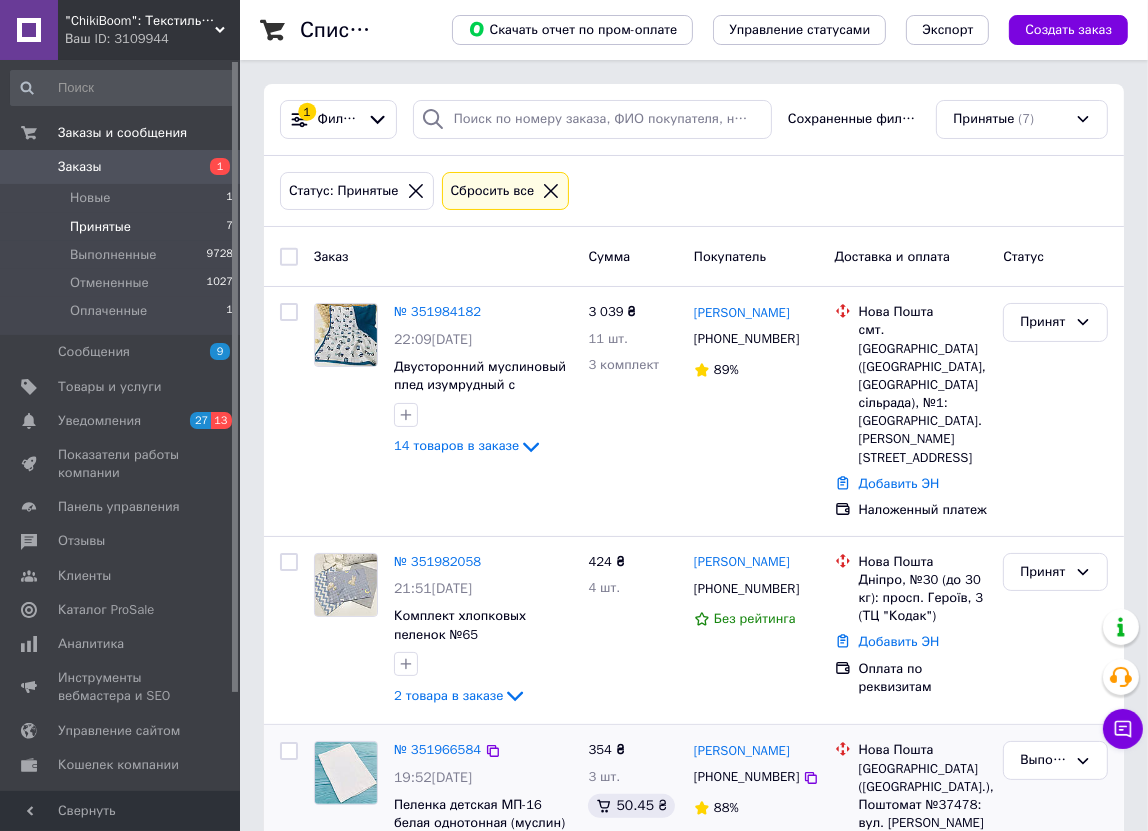 click on "Принятые 7" at bounding box center (122, 227) 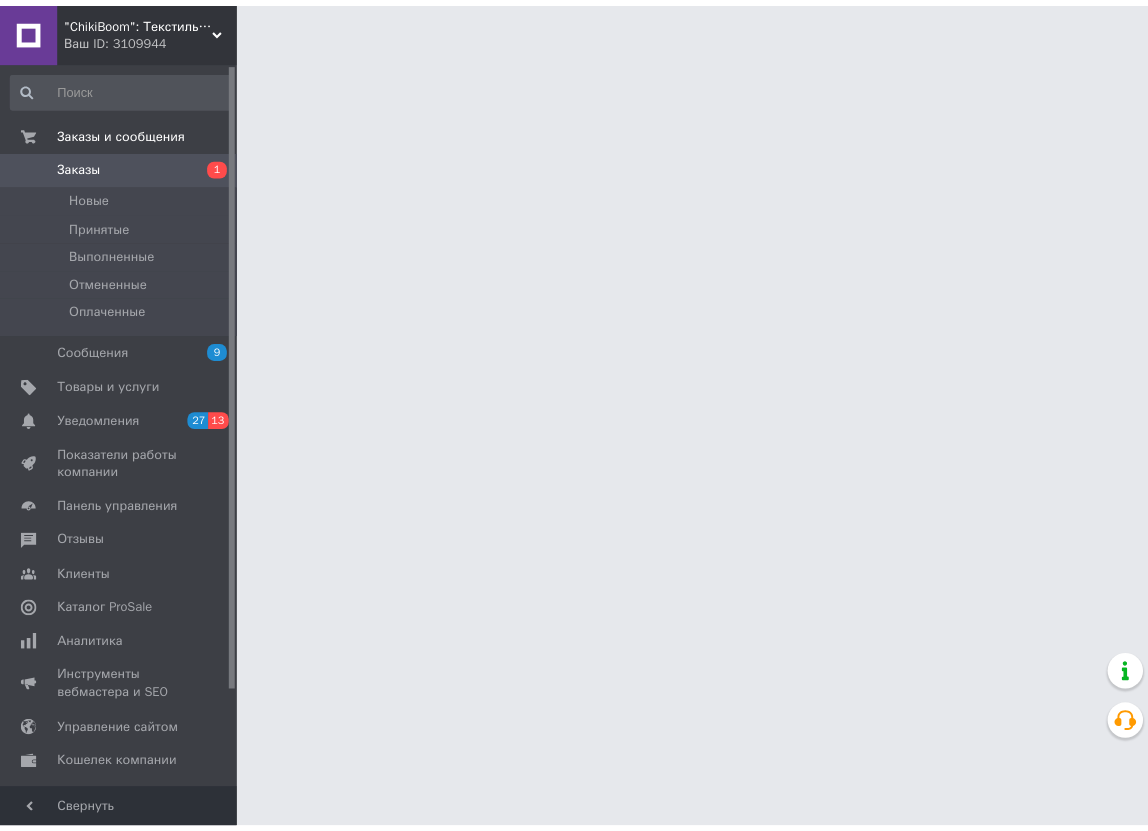 scroll, scrollTop: 0, scrollLeft: 0, axis: both 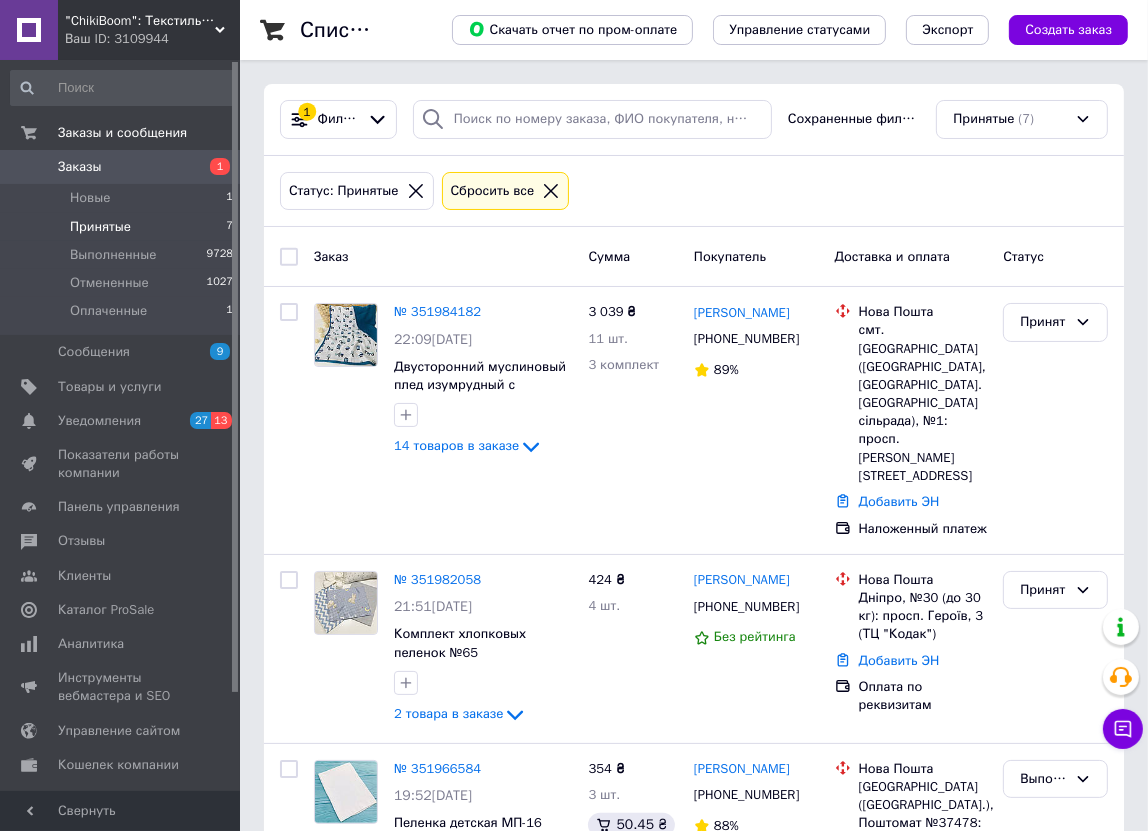click on "Принятые 7" at bounding box center [122, 227] 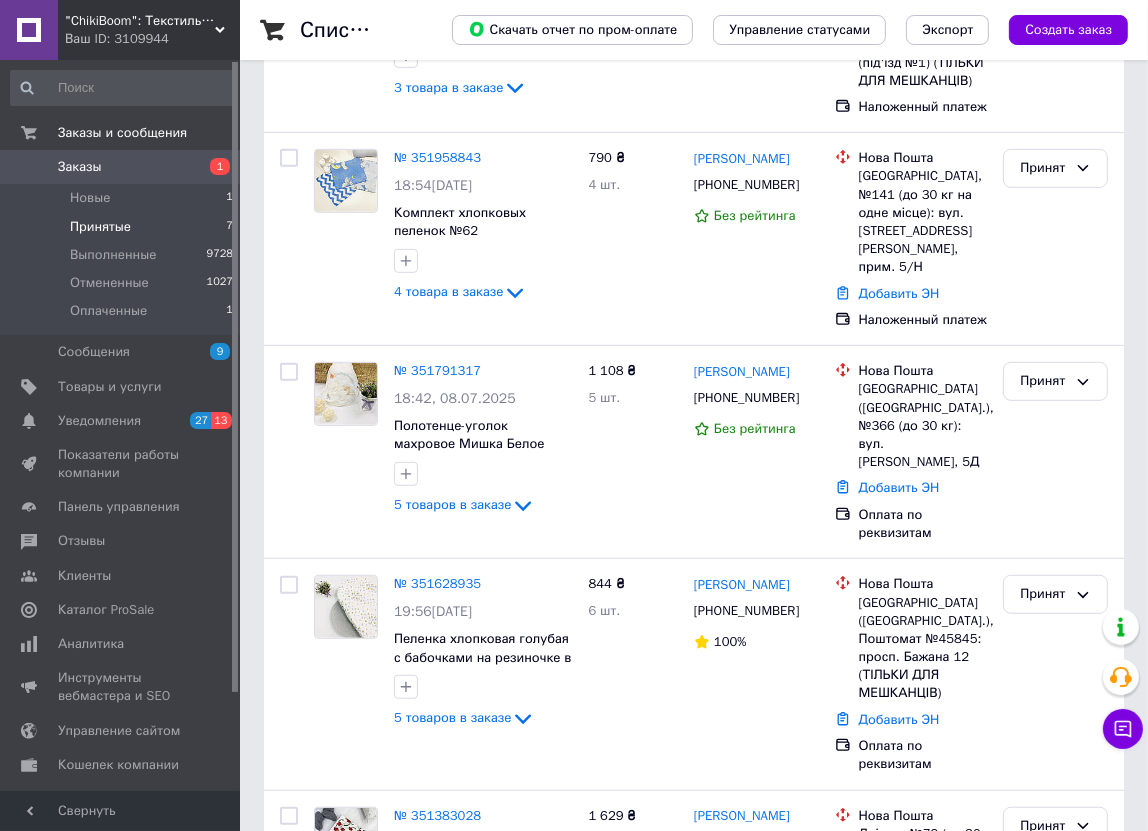 scroll, scrollTop: 834, scrollLeft: 0, axis: vertical 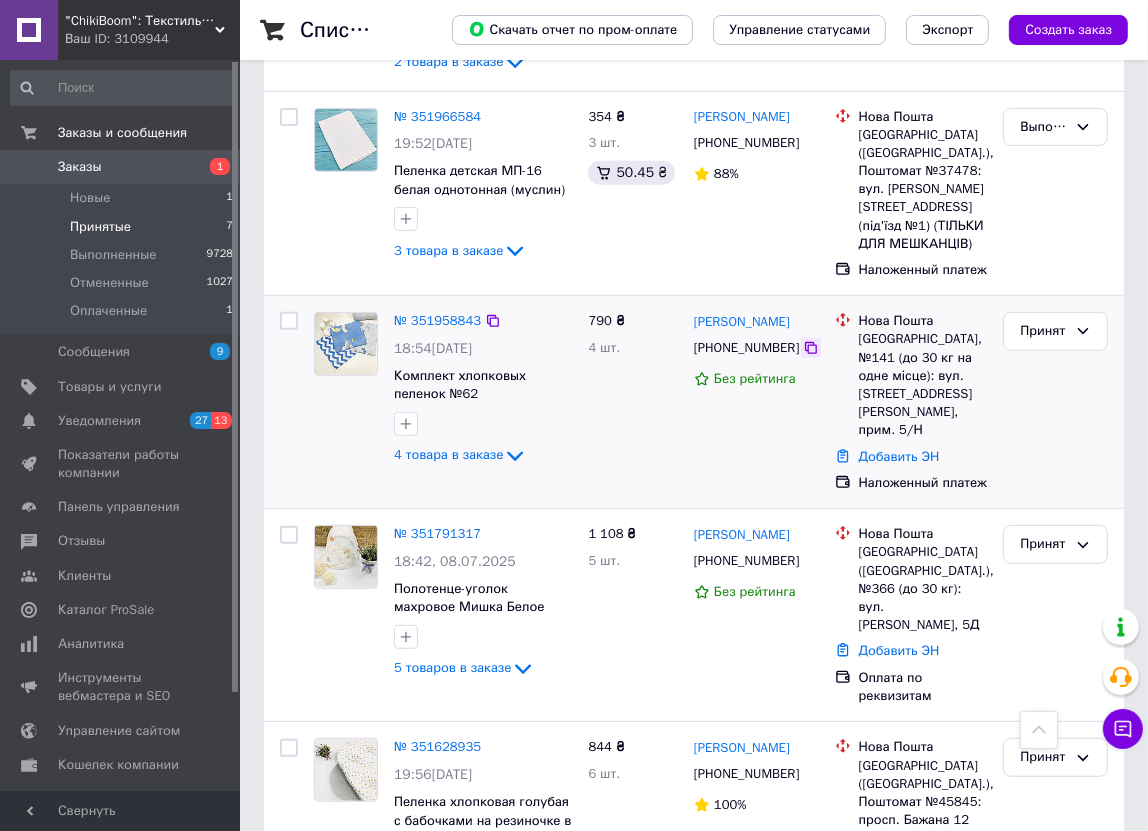 click 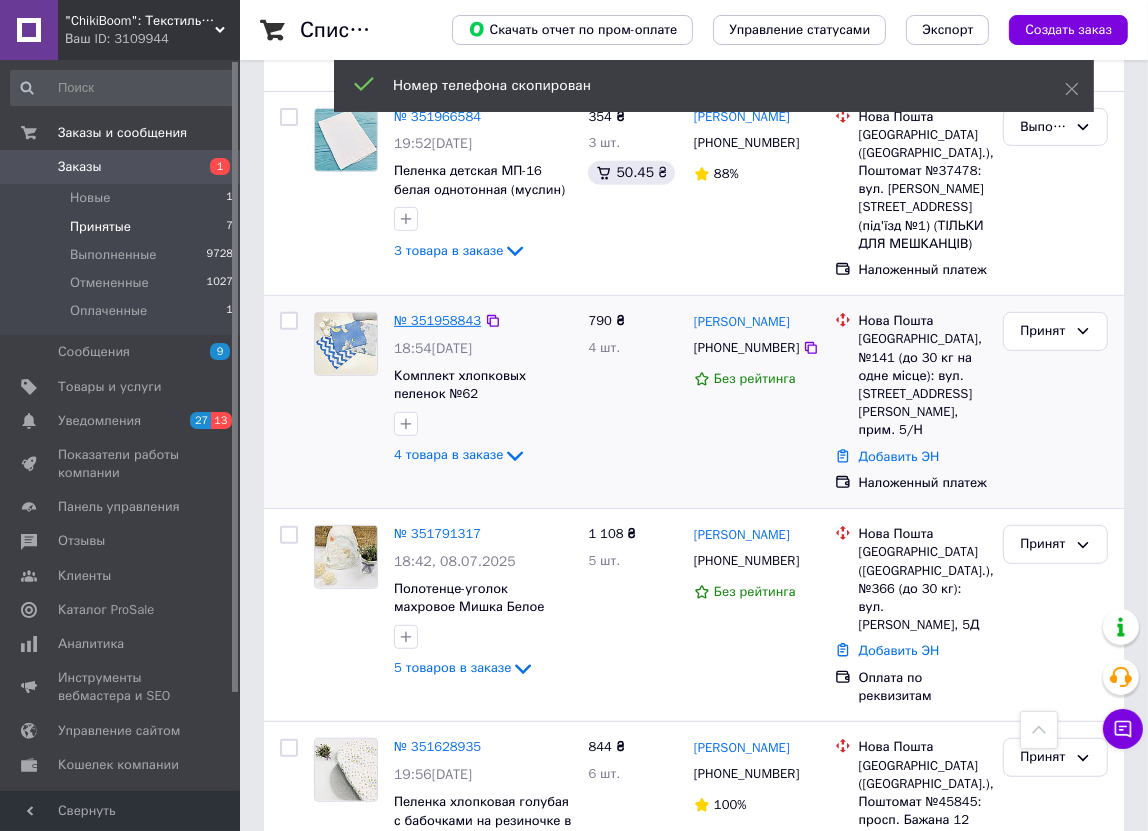 click on "№ 351958843" at bounding box center [437, 320] 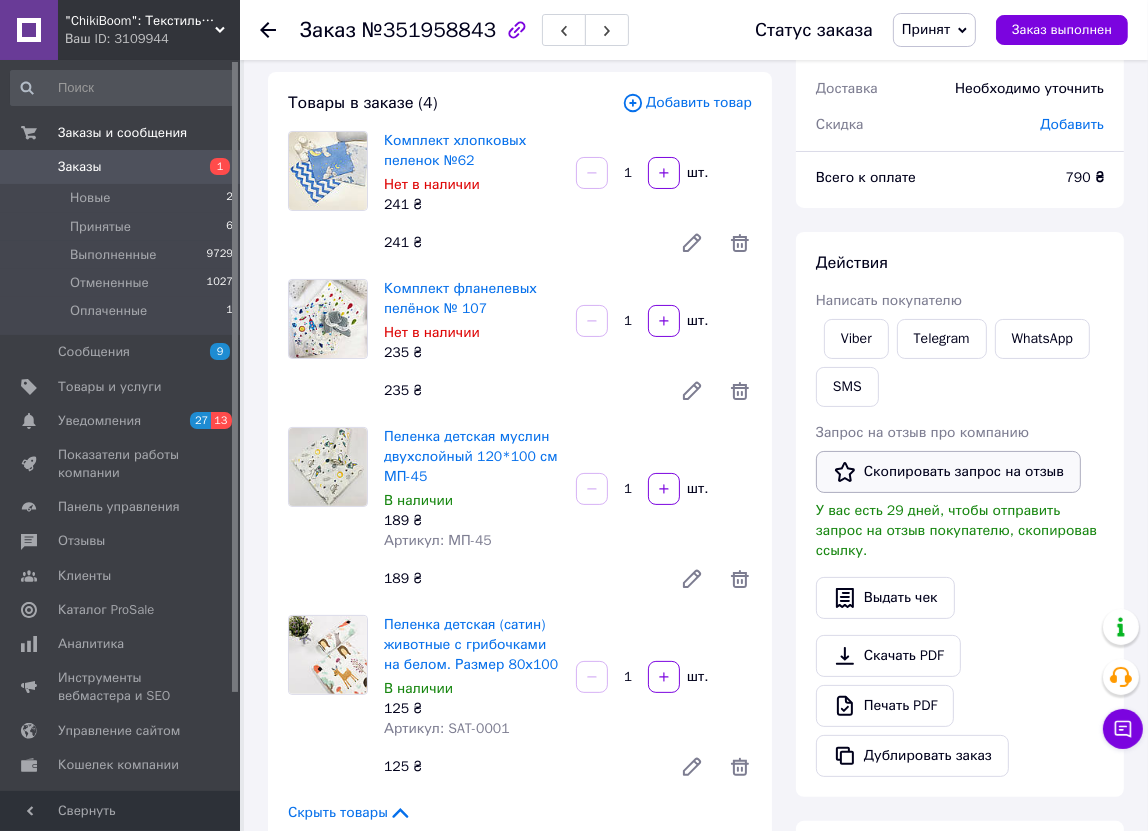 scroll, scrollTop: 0, scrollLeft: 0, axis: both 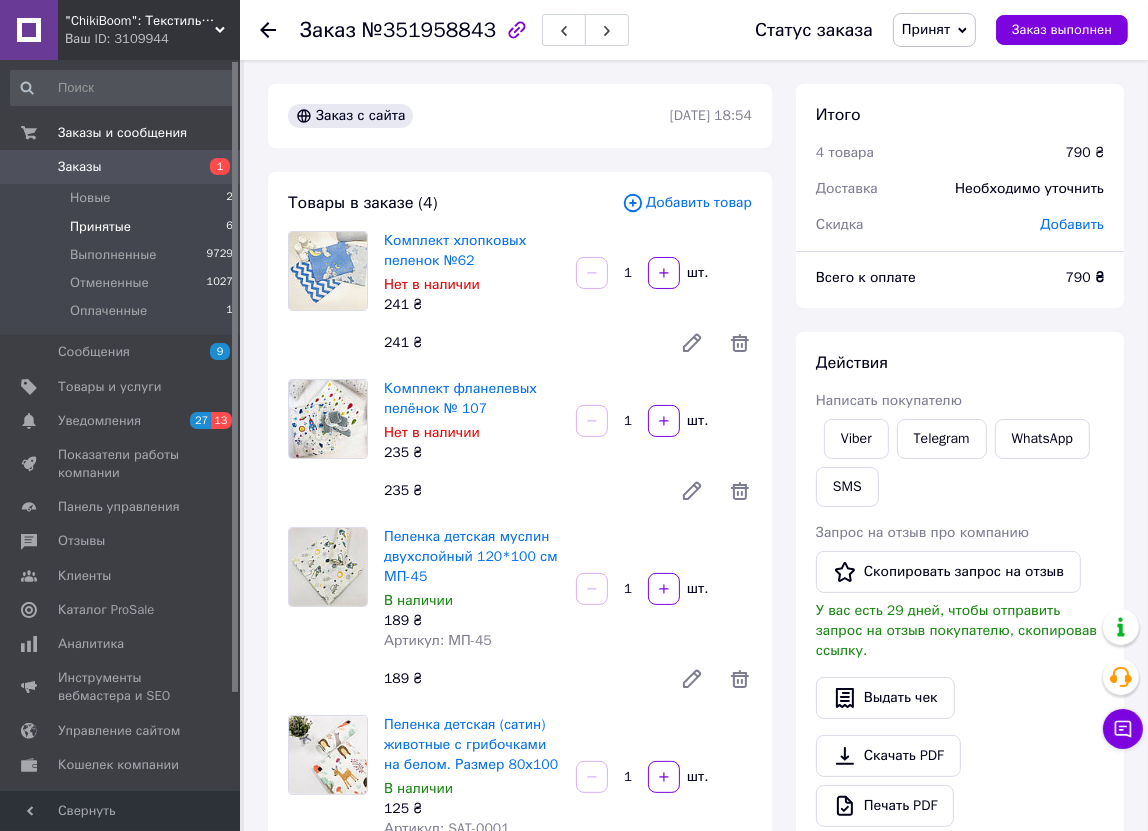 click on "Принятые" at bounding box center [100, 227] 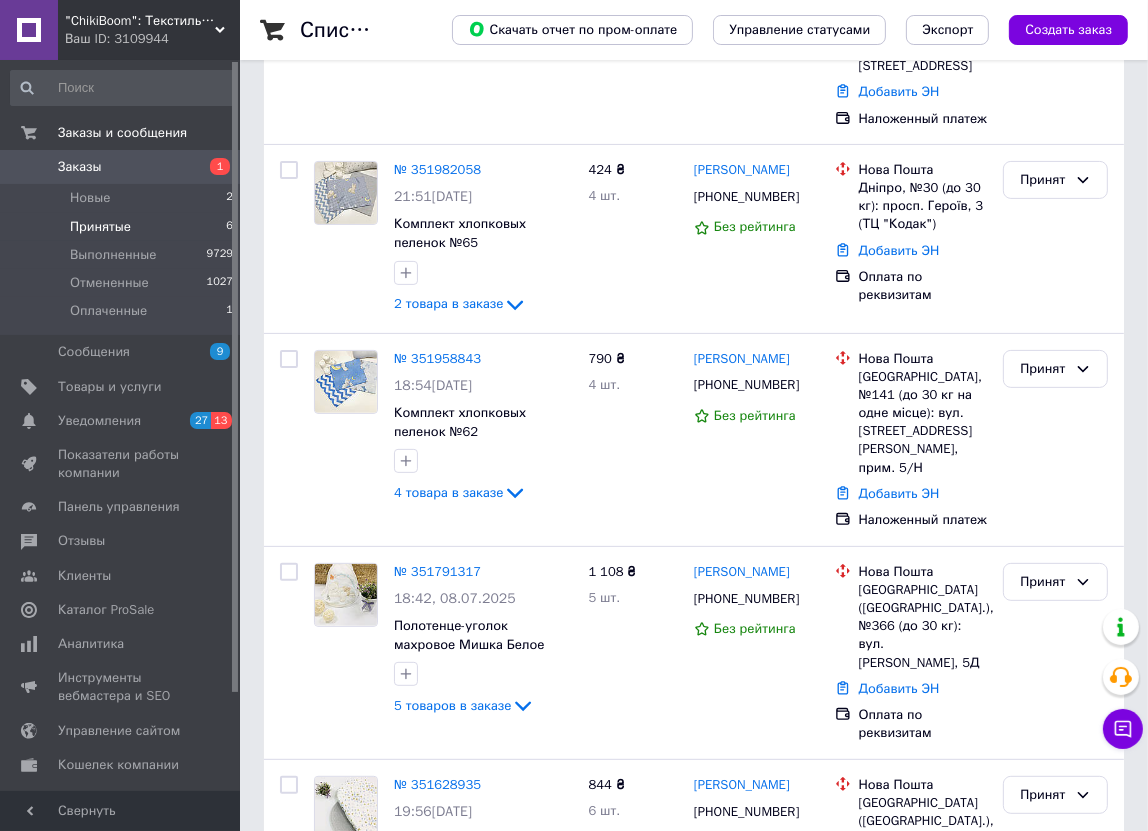 scroll, scrollTop: 665, scrollLeft: 0, axis: vertical 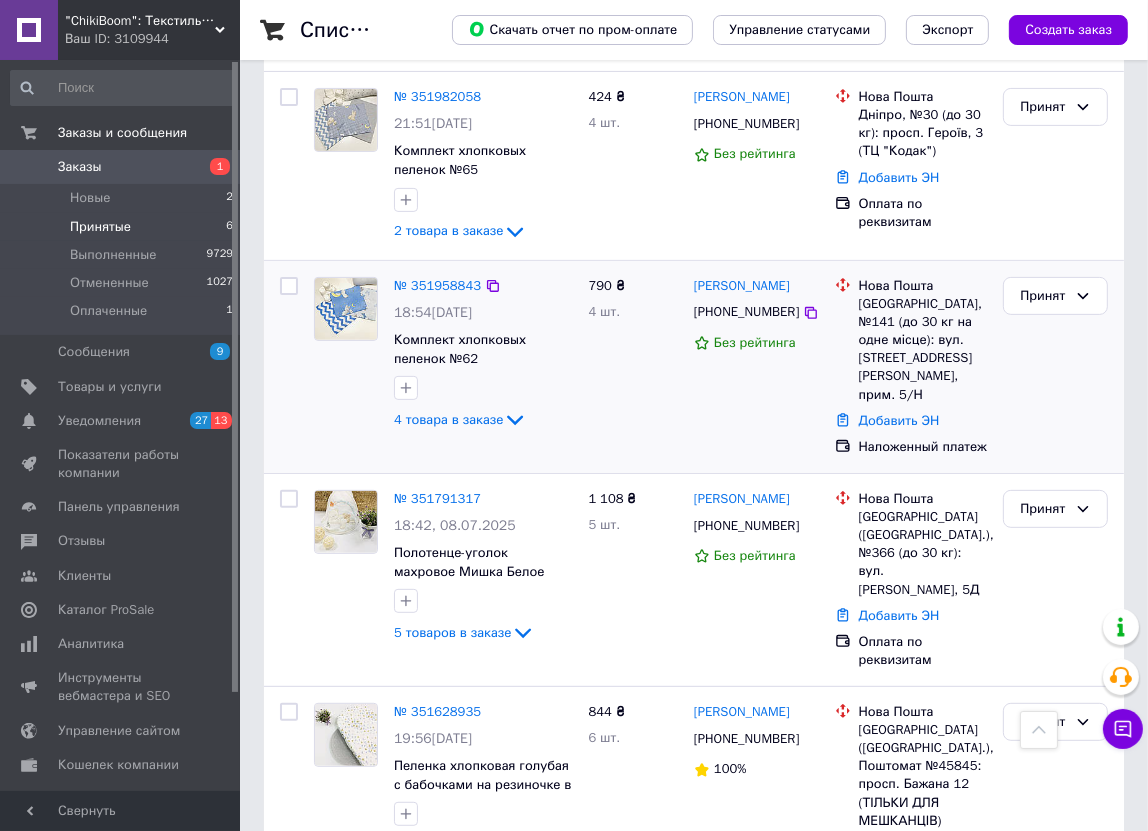 click on "[PHONE_NUMBER]" at bounding box center [746, 311] 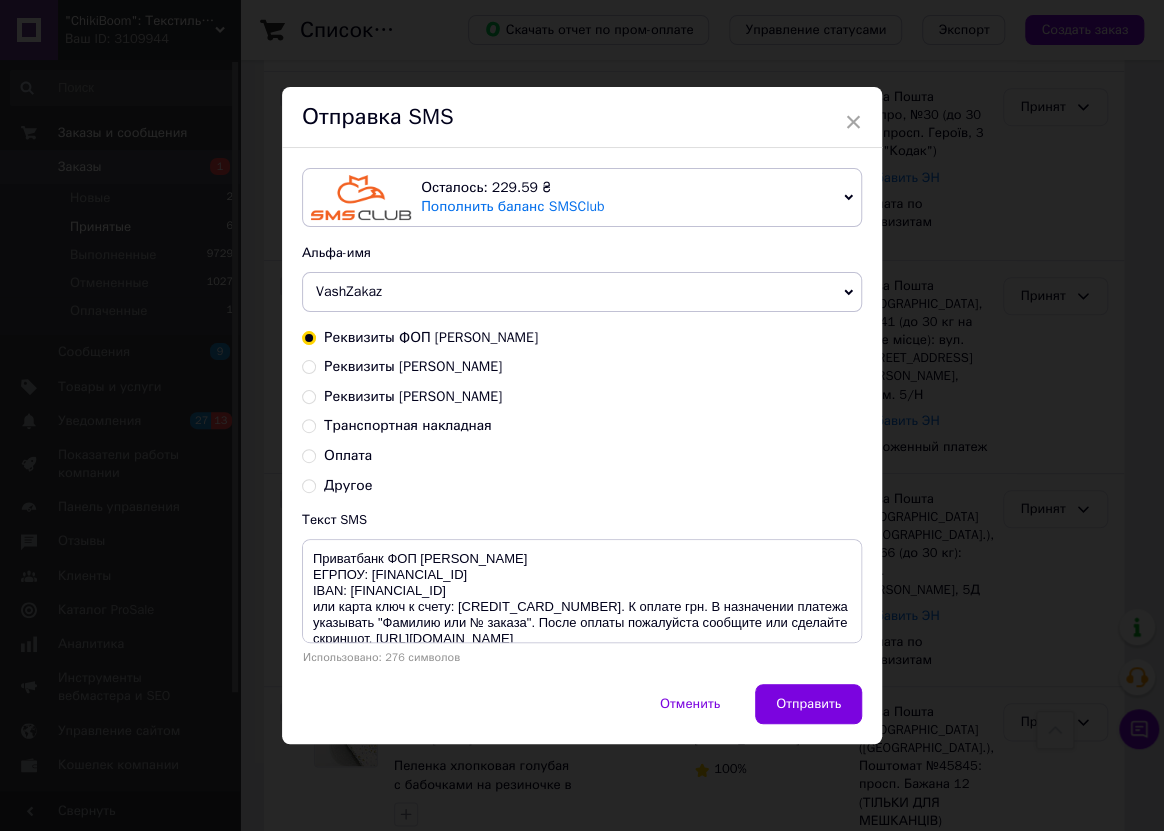 click on "Транспортная накладная" at bounding box center [408, 425] 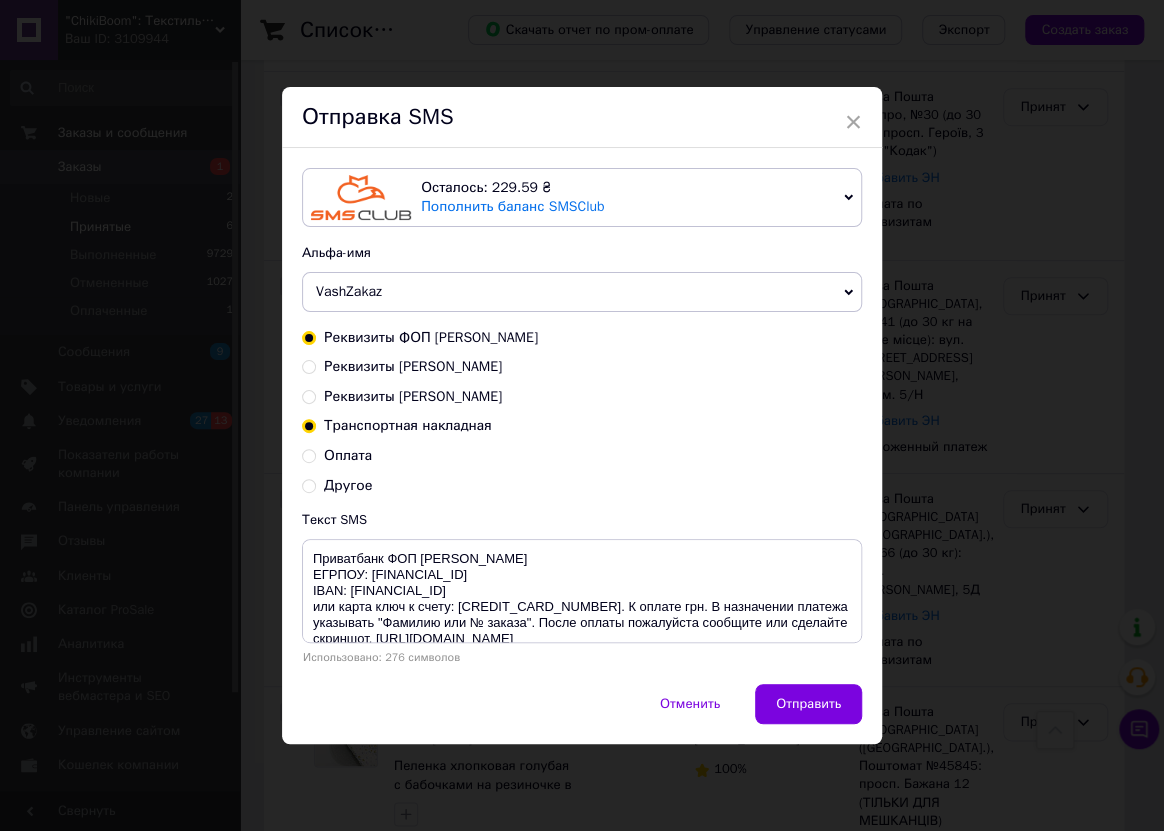radio on "true" 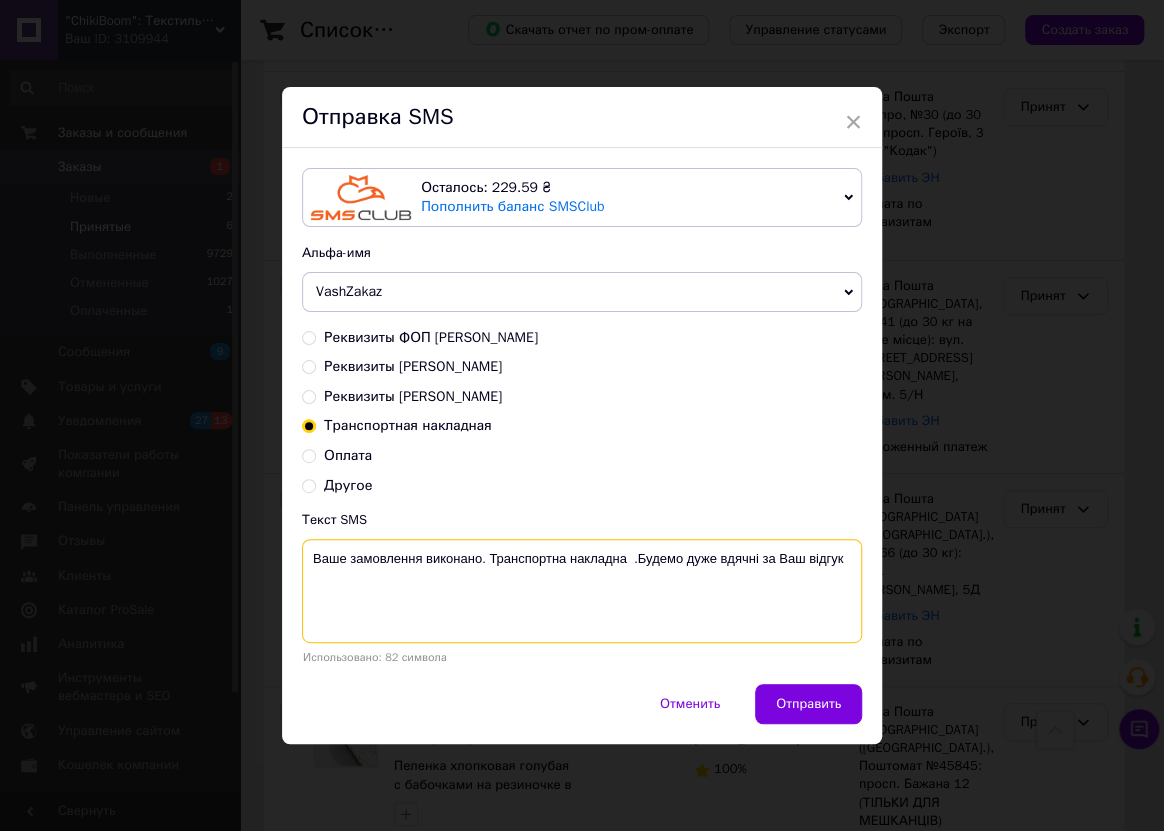 click on "Ваше замовлення виконано. Транспортна накладна  .Будемо дуже вдячні за Ваш відгук" at bounding box center [582, 591] 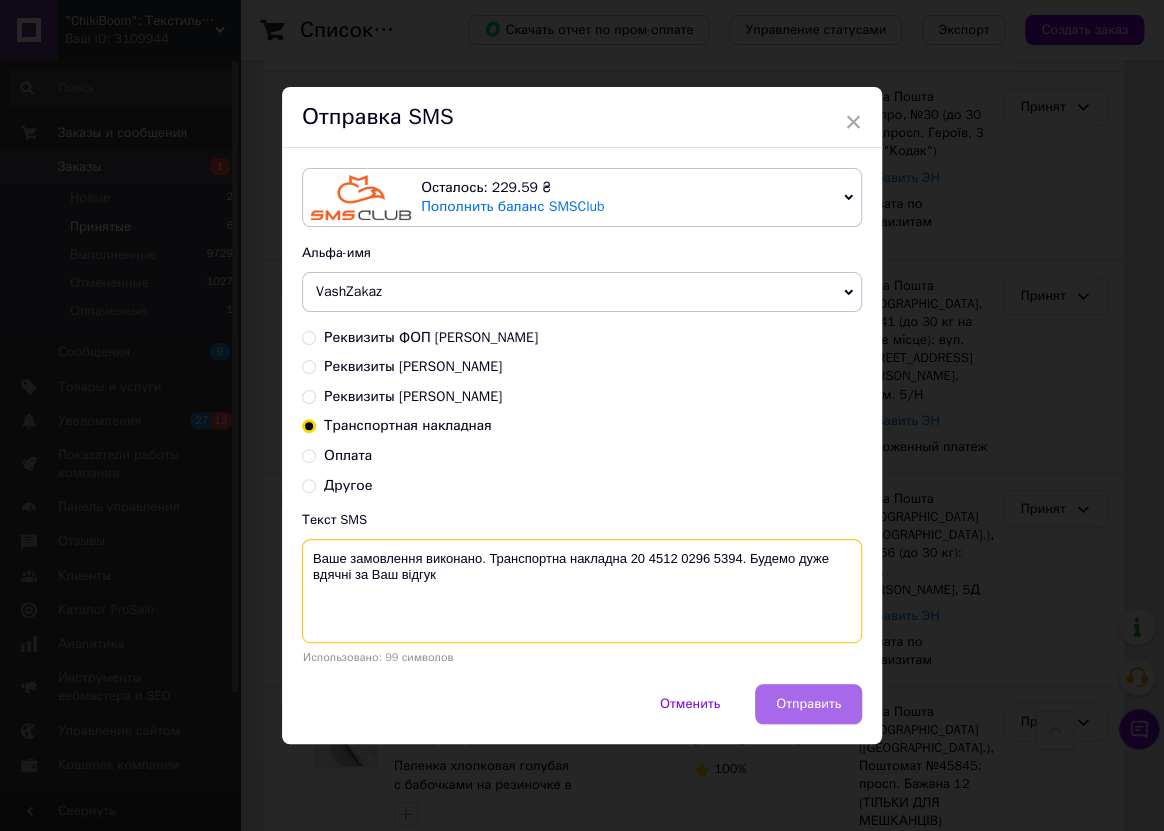 type on "Ваше замовлення виконано. Транспортна накладна 20 4512 0296 5394. Будемо дуже вдячні за Ваш відгук" 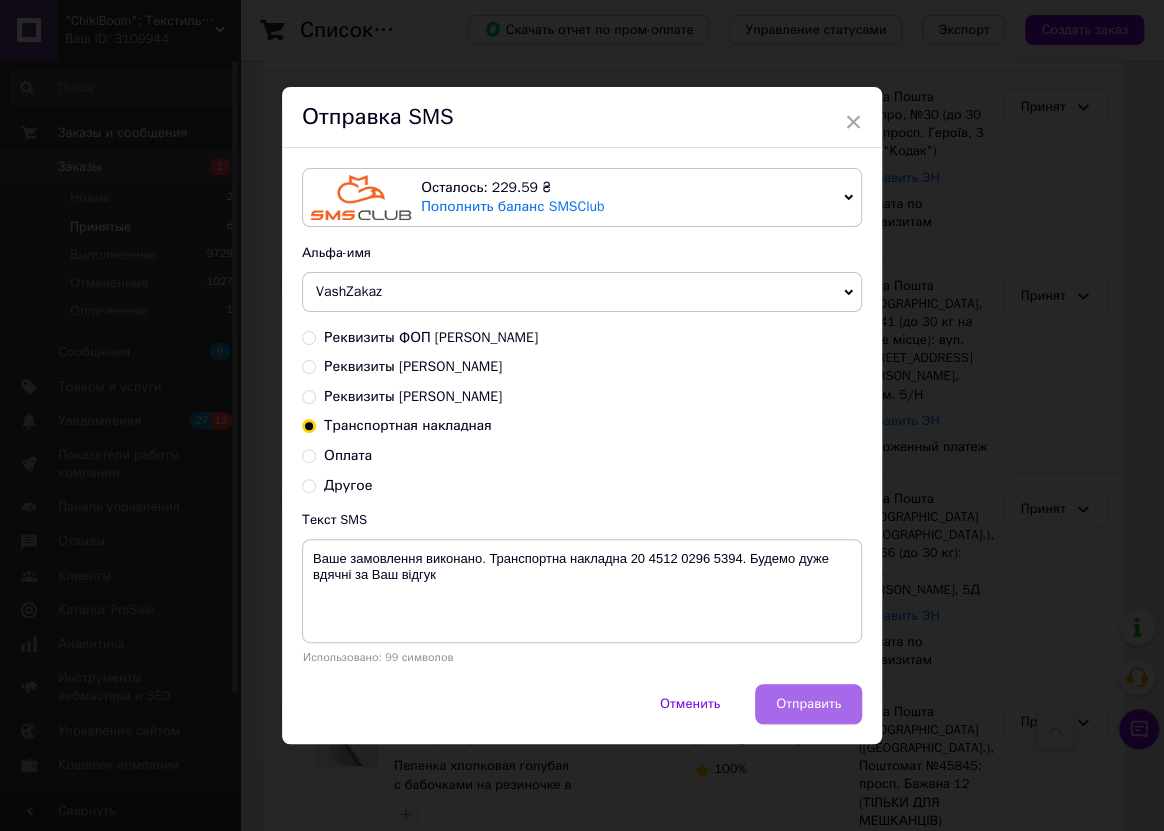 click on "Отправить" at bounding box center [808, 704] 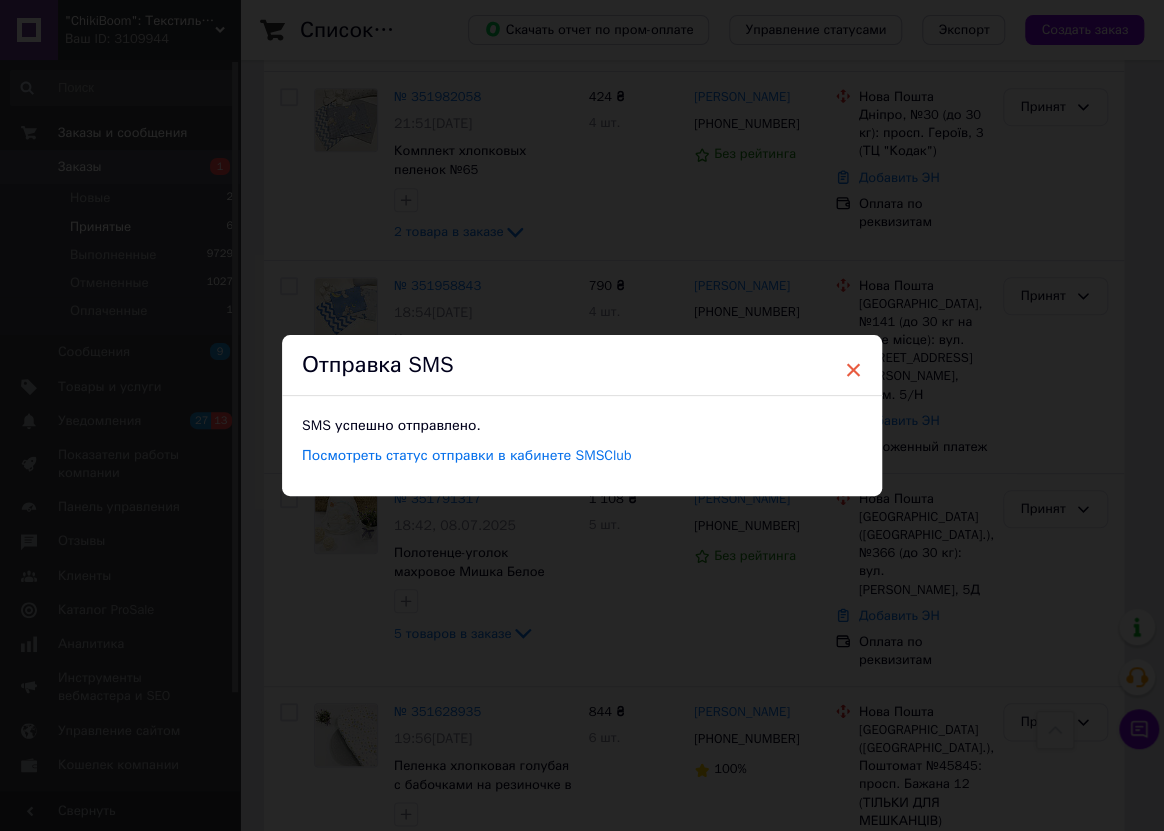 click on "×" at bounding box center (853, 370) 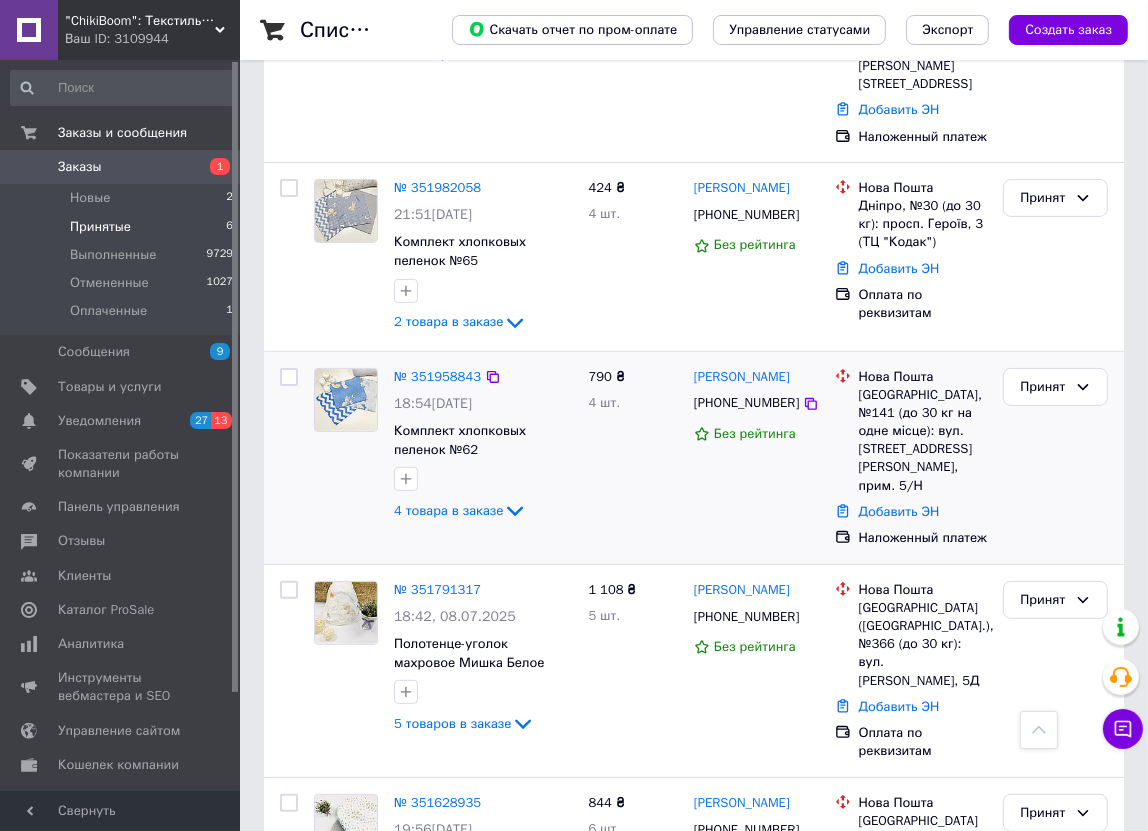 scroll, scrollTop: 120, scrollLeft: 0, axis: vertical 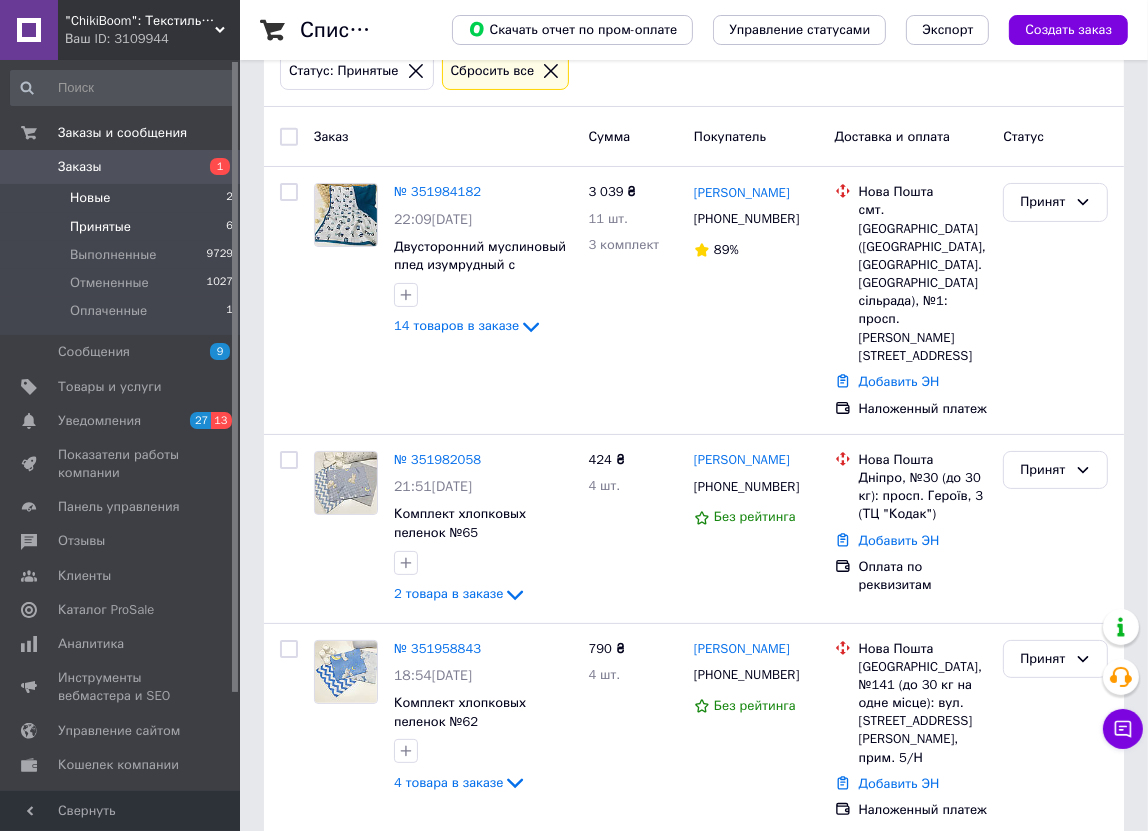 click on "Новые 2" at bounding box center [122, 198] 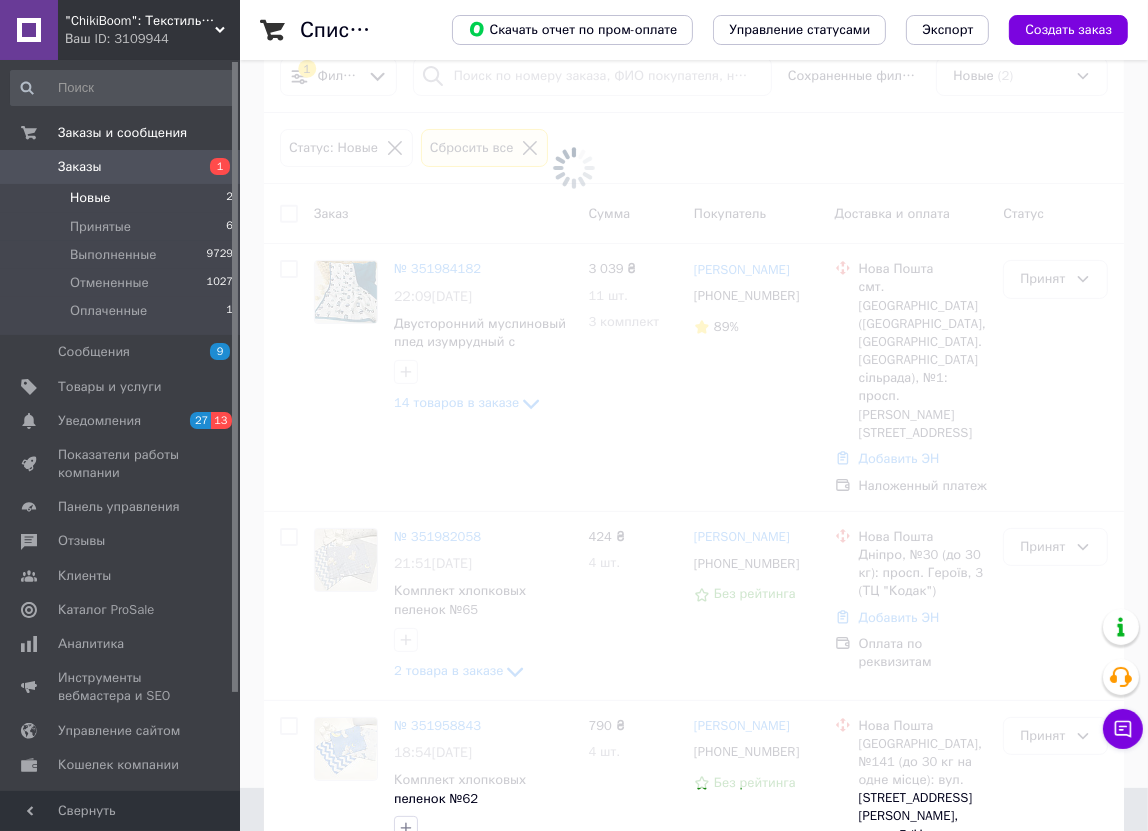 scroll, scrollTop: 0, scrollLeft: 0, axis: both 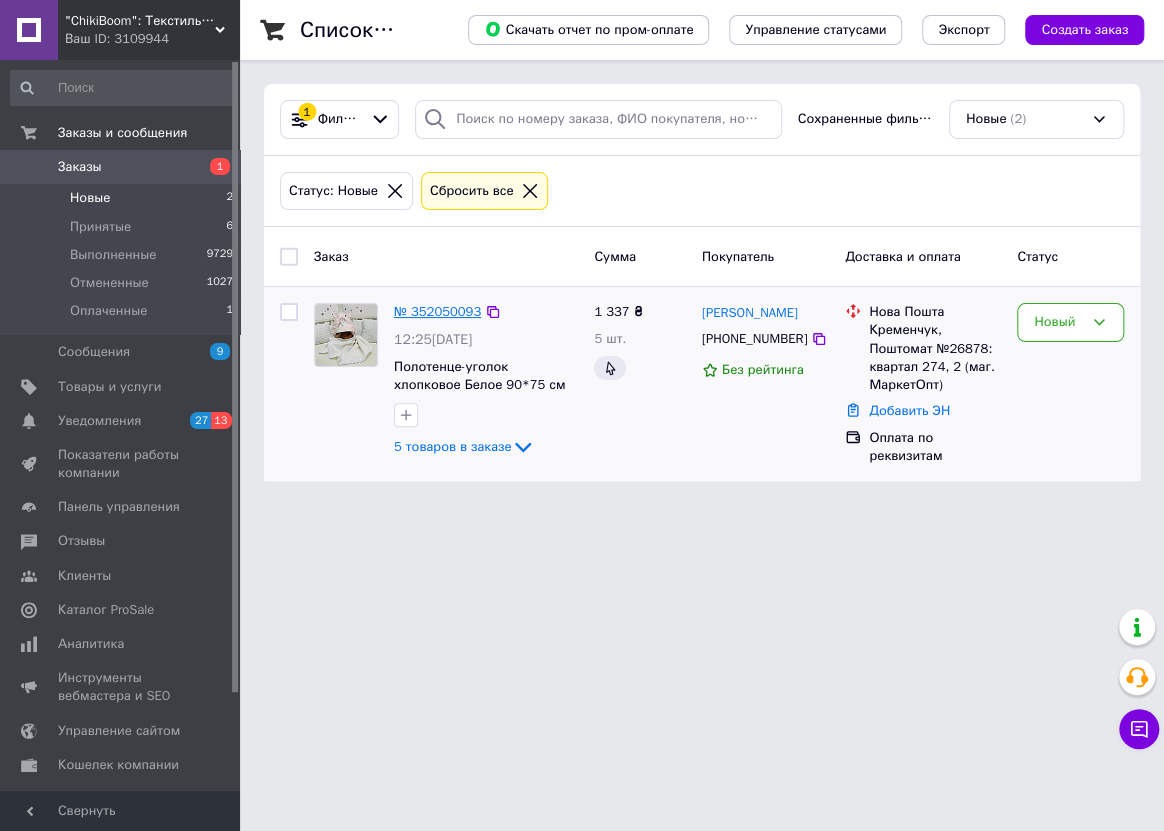 click on "№ 352050093" at bounding box center (437, 311) 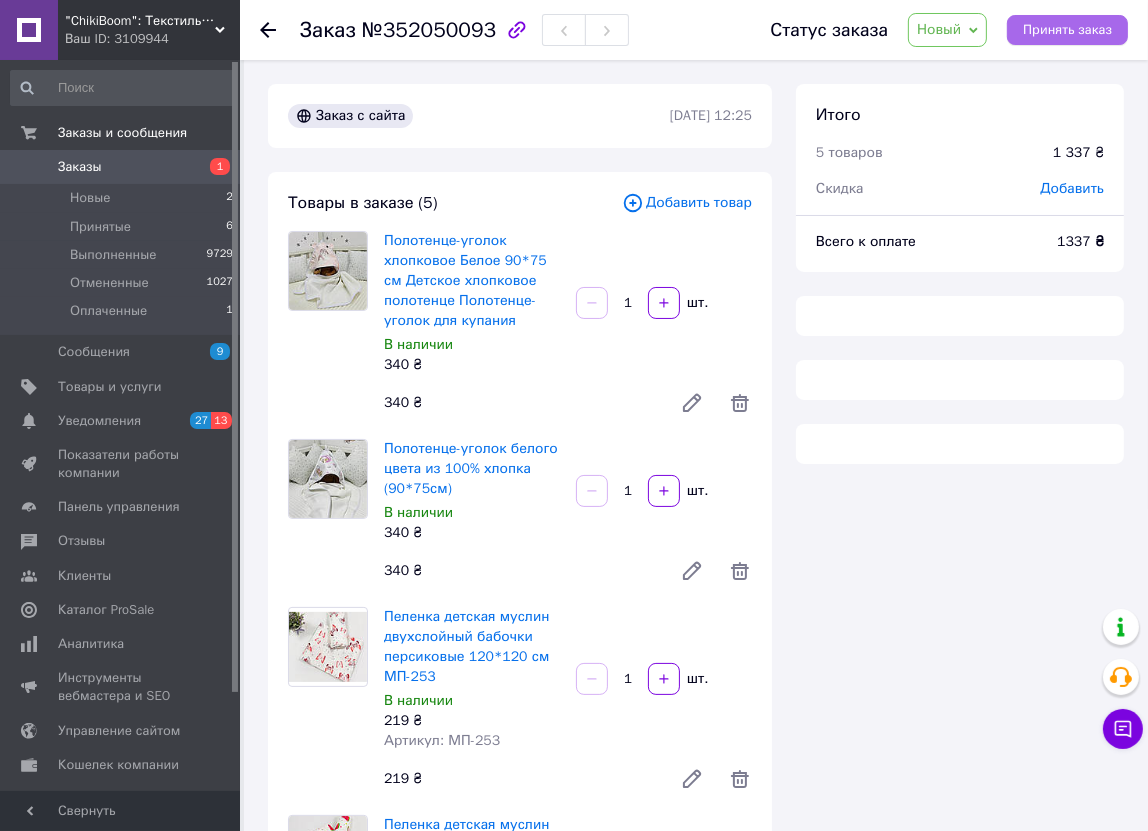 click on "Принять заказ" at bounding box center [1067, 30] 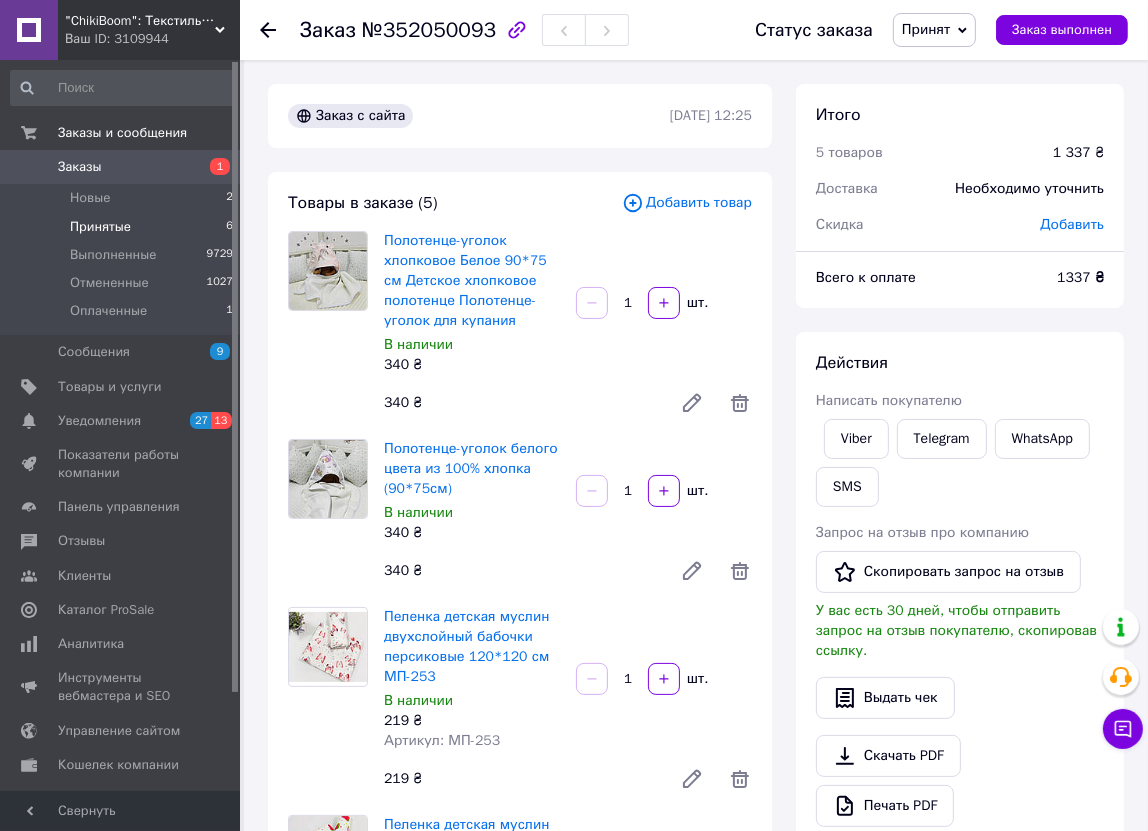 click on "Принятые 6" at bounding box center [122, 227] 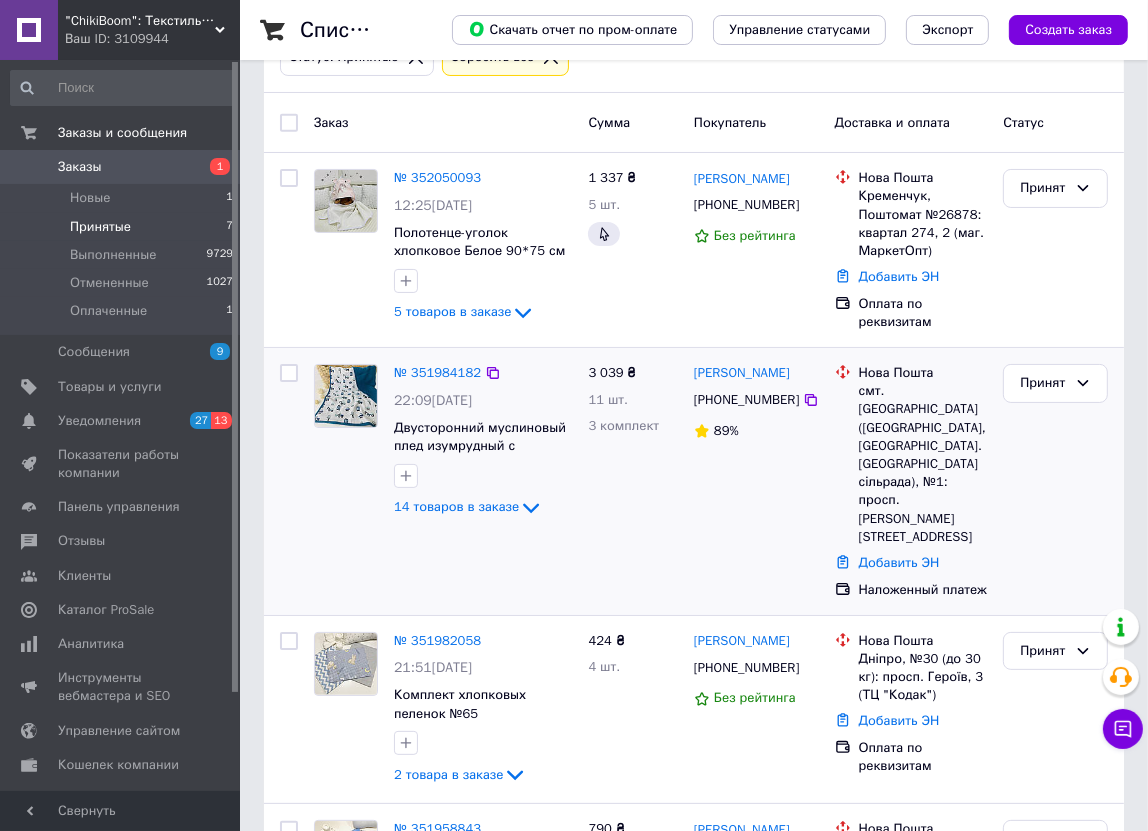 scroll, scrollTop: 363, scrollLeft: 0, axis: vertical 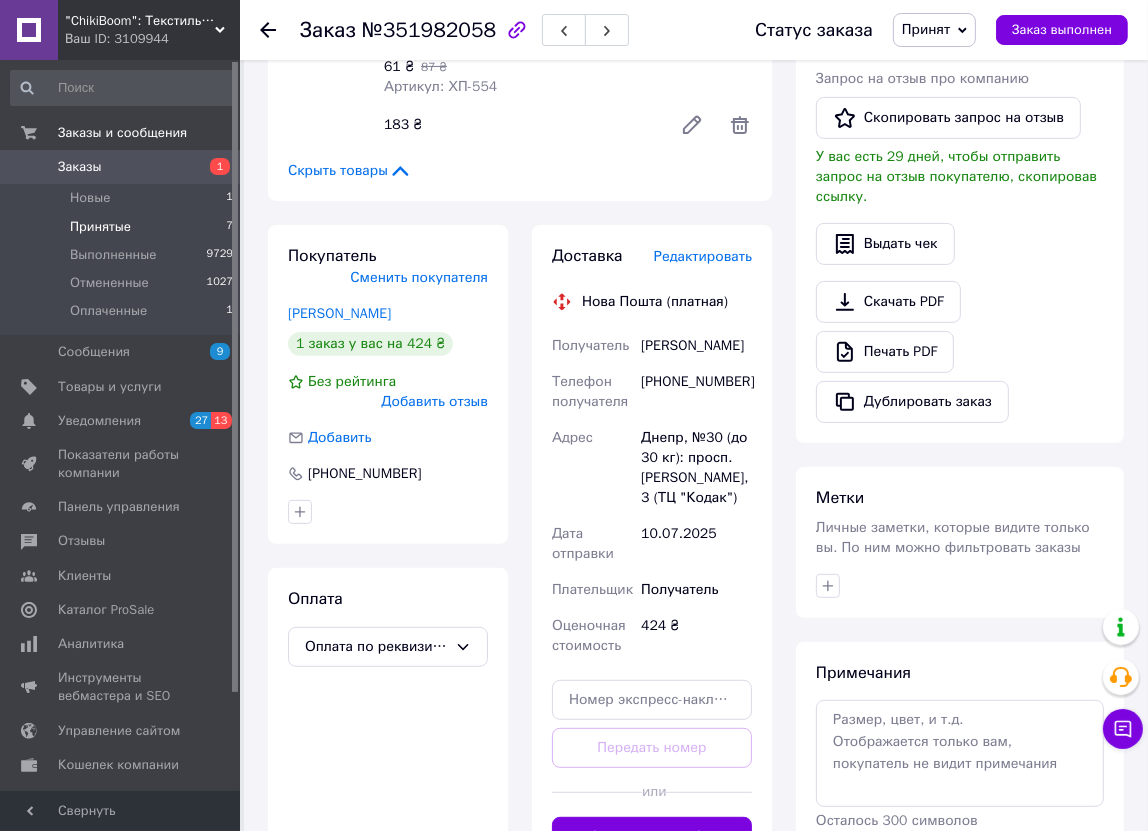 click on "Принятые" at bounding box center (100, 227) 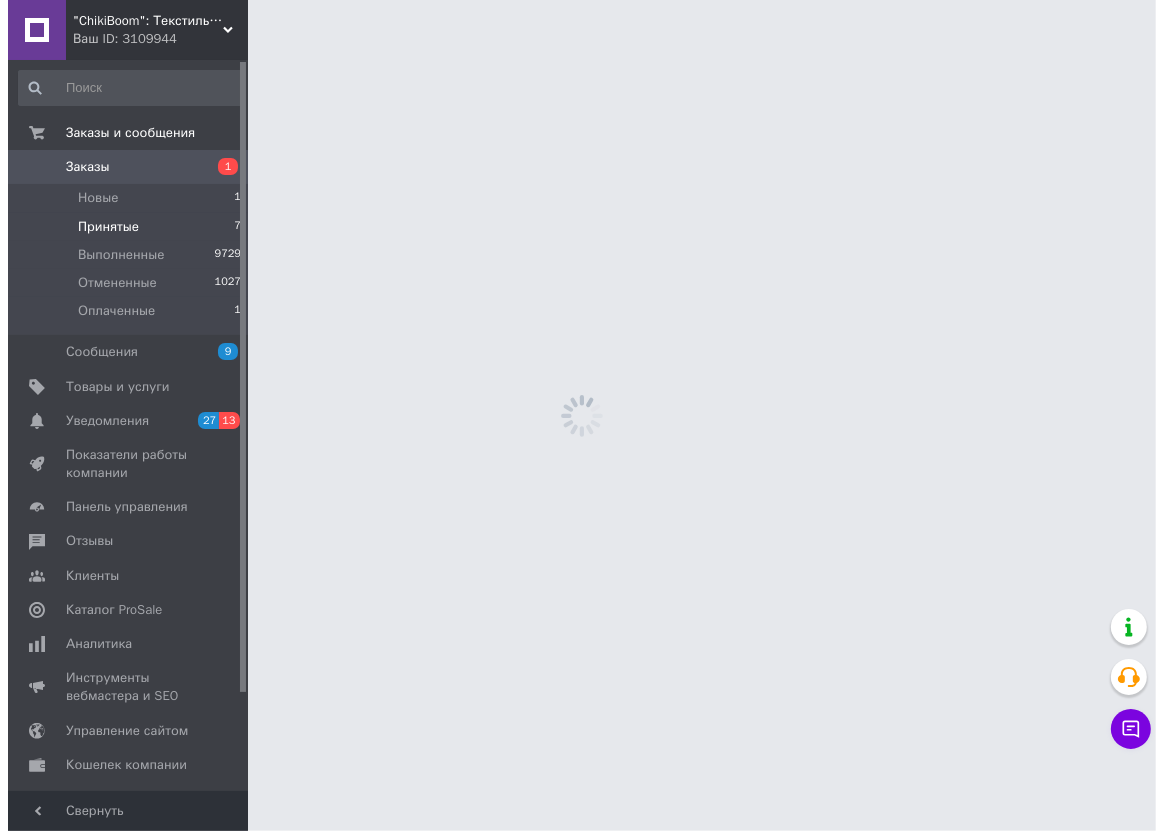 scroll, scrollTop: 0, scrollLeft: 0, axis: both 